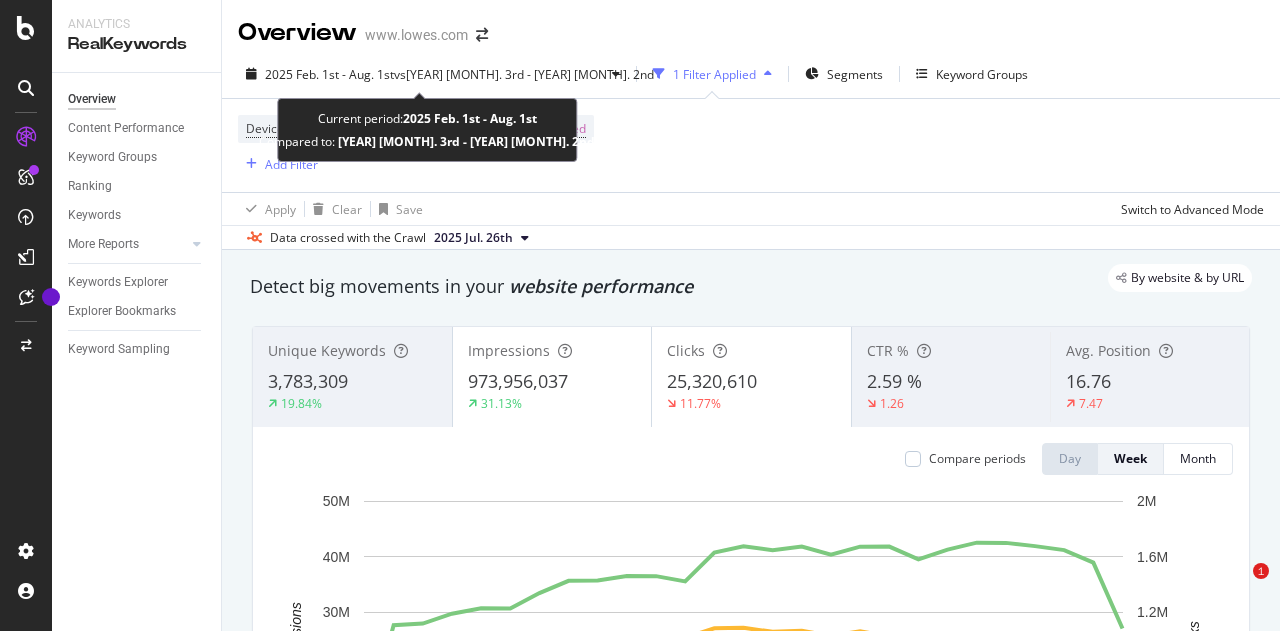 scroll, scrollTop: 0, scrollLeft: 0, axis: both 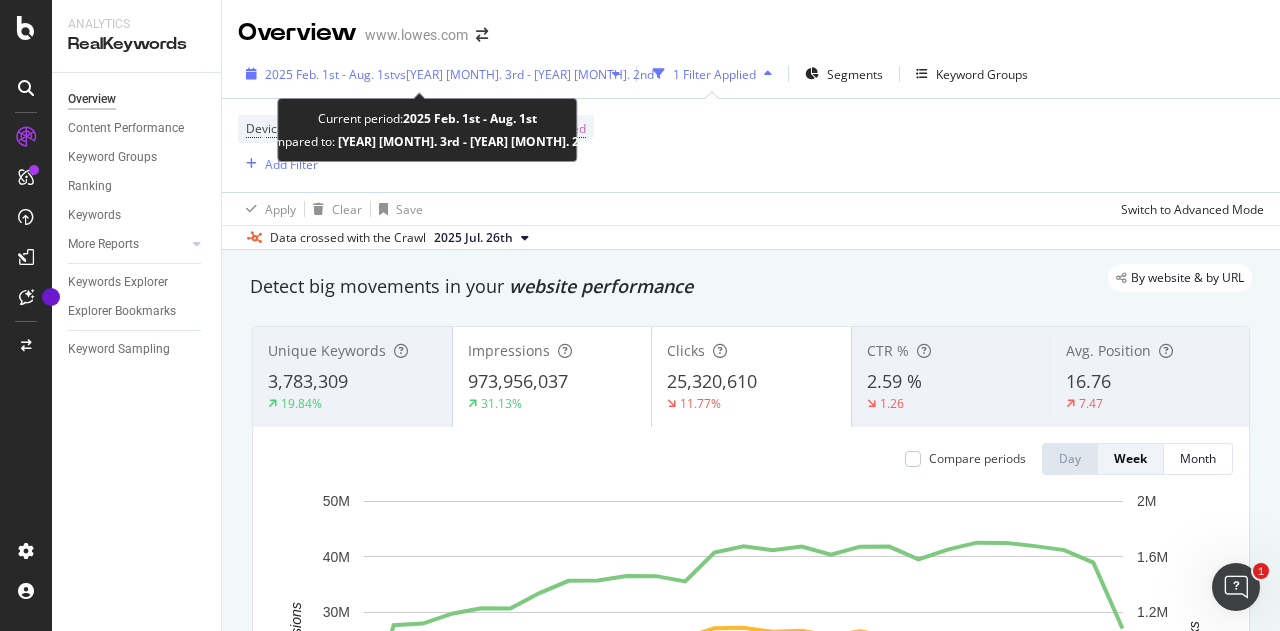 click on "2025 Feb. 1st - Aug. 1st" at bounding box center (329, 74) 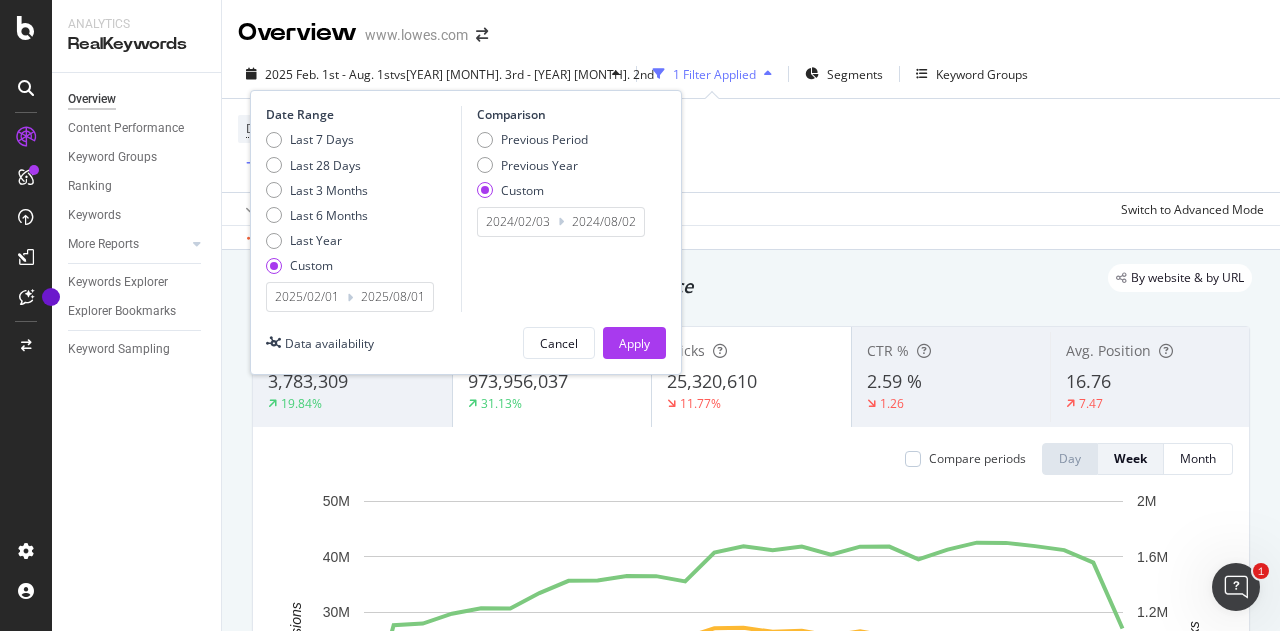 click on "Device   =     All  and  Country   =     All  and  Keywords   =     Non-Branded Add Filter" at bounding box center (751, 145) 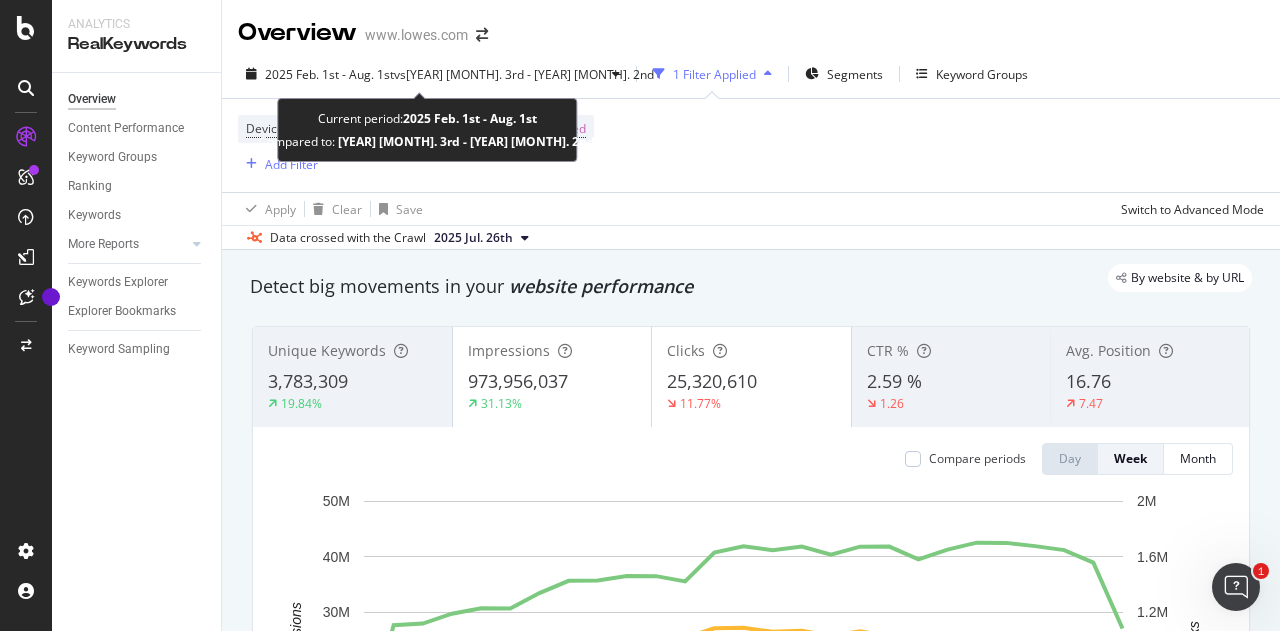 click on "[YEAR] [MONTH]. 1st - [MONTH]. 1st  vs  [YEAR] [MONTH]. 3rd - [YEAR] [MONTH]. 2nd [NUMBER] Filter Applied Segments Keyword Groups" at bounding box center (751, 78) 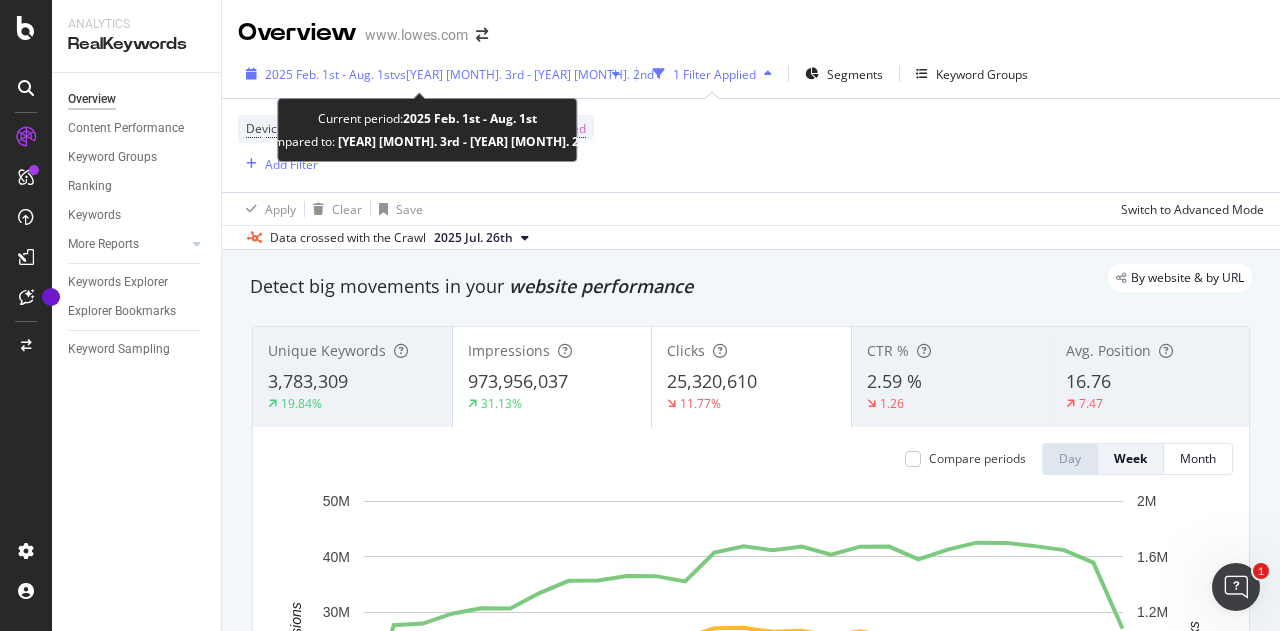 click on "[YEAR] [MONTH]. 1st - [MONTH]. 1st  vs  [YEAR] [MONTH]. 3rd - [YEAR] [MONTH]. 2nd" at bounding box center [433, 74] 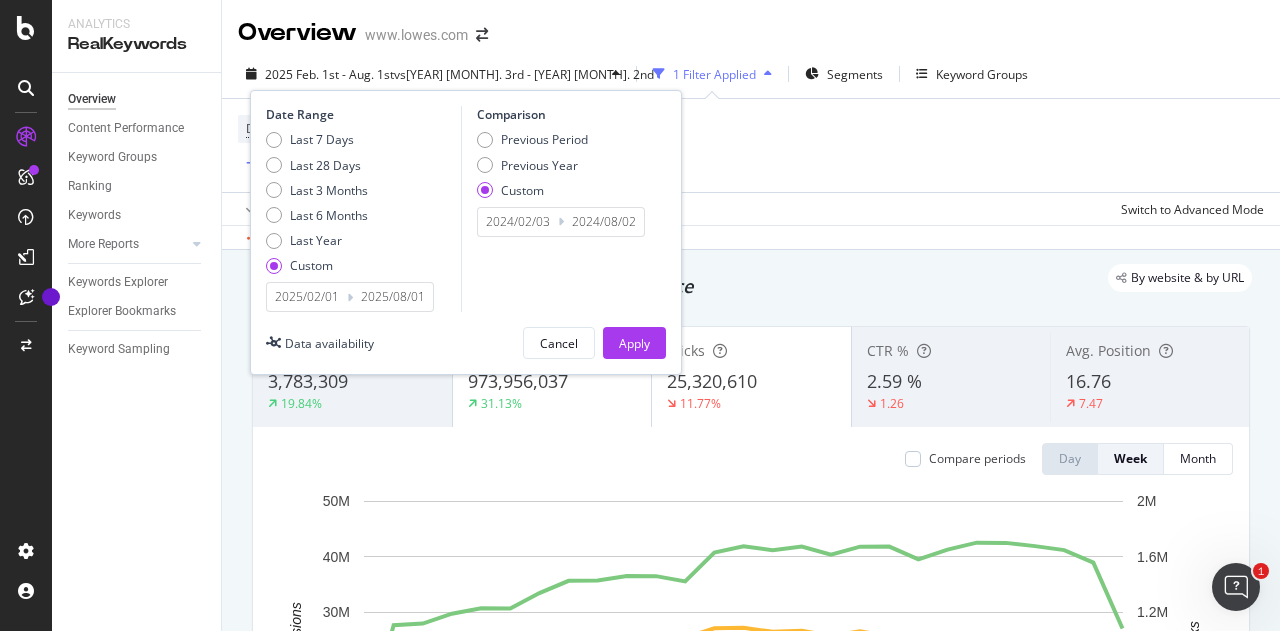 click on "2025/02/01" at bounding box center [307, 297] 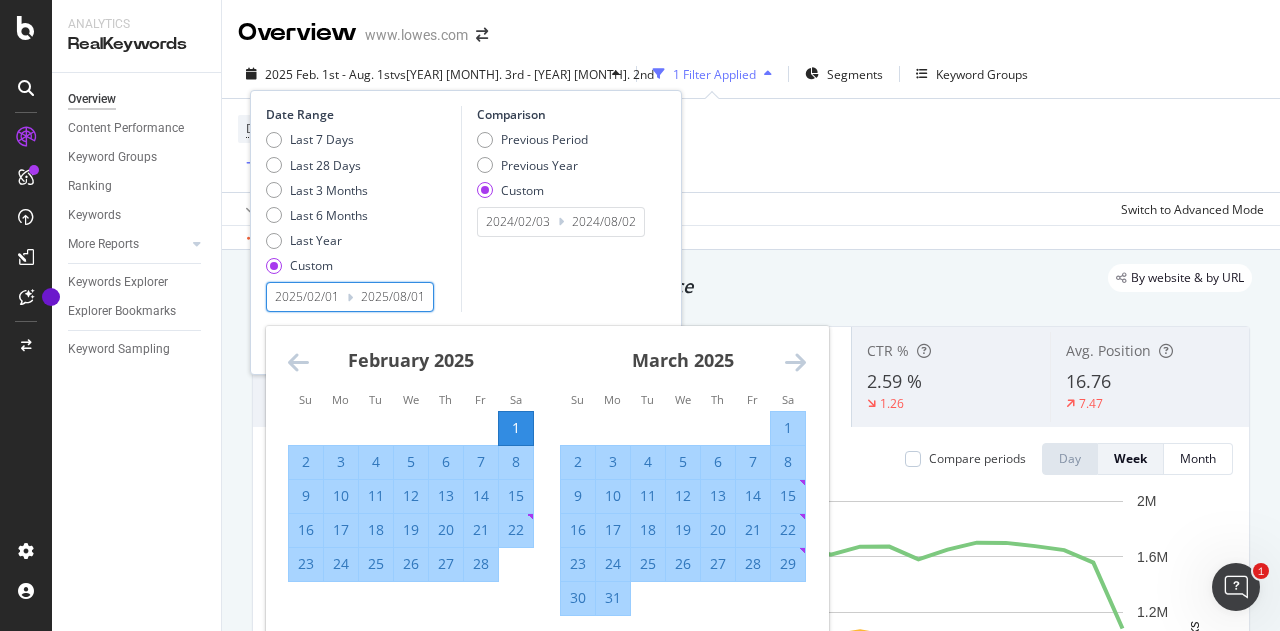 click at bounding box center [795, 362] 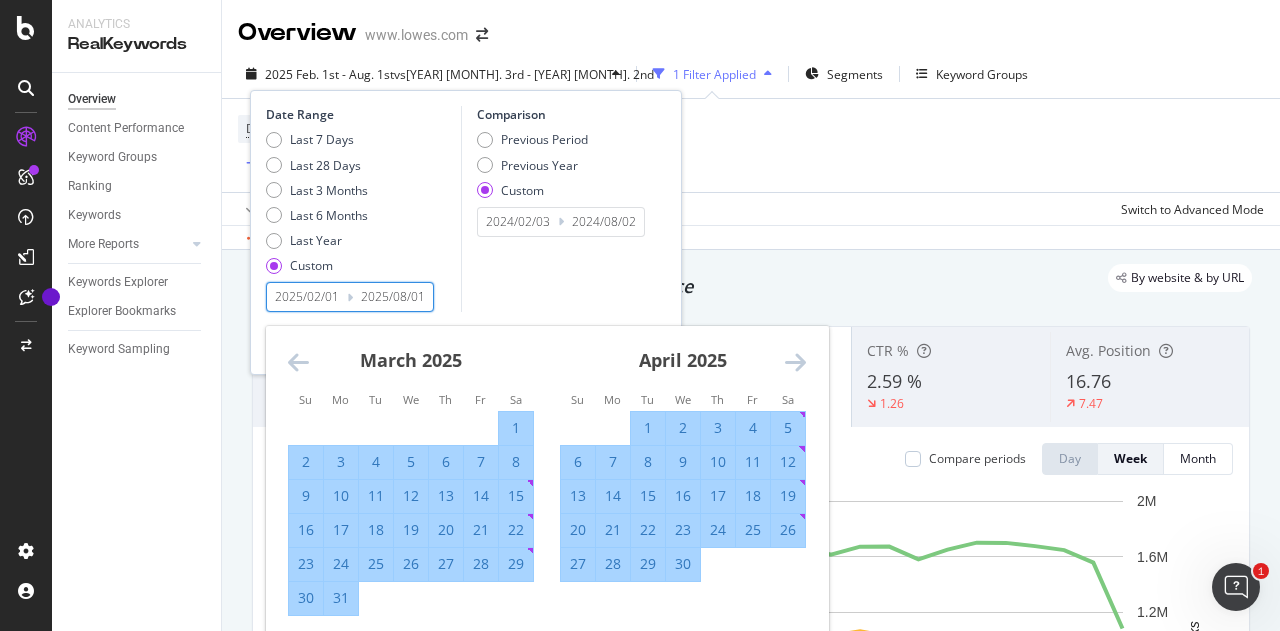 click at bounding box center [795, 362] 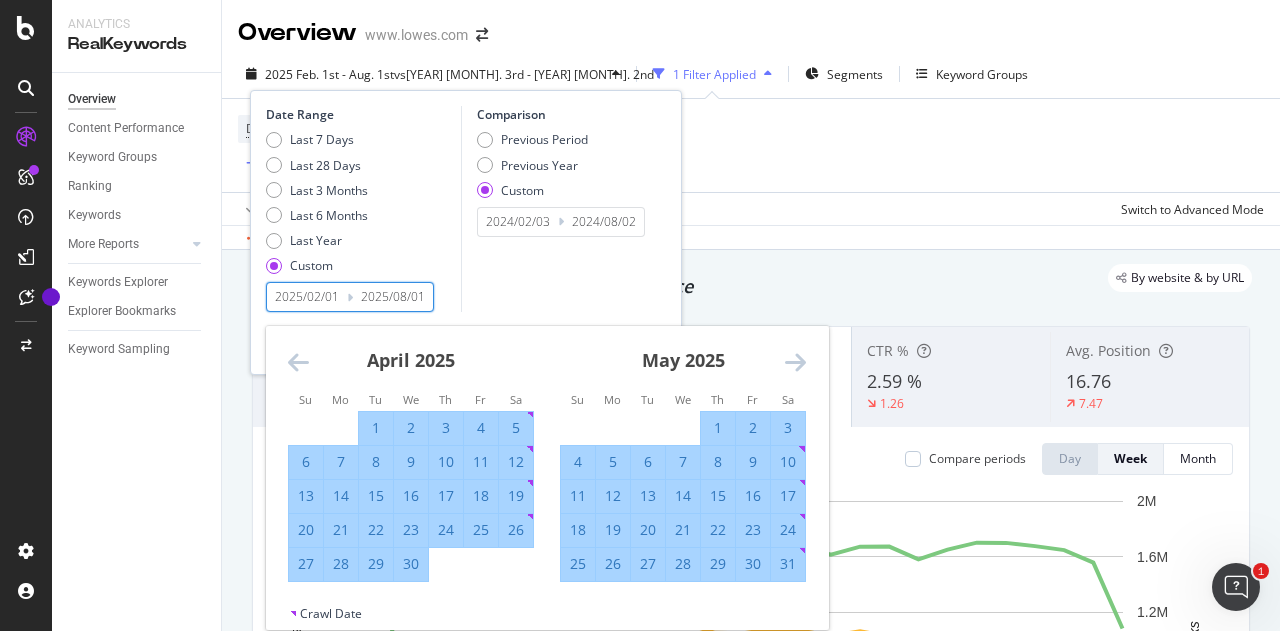 click at bounding box center [795, 362] 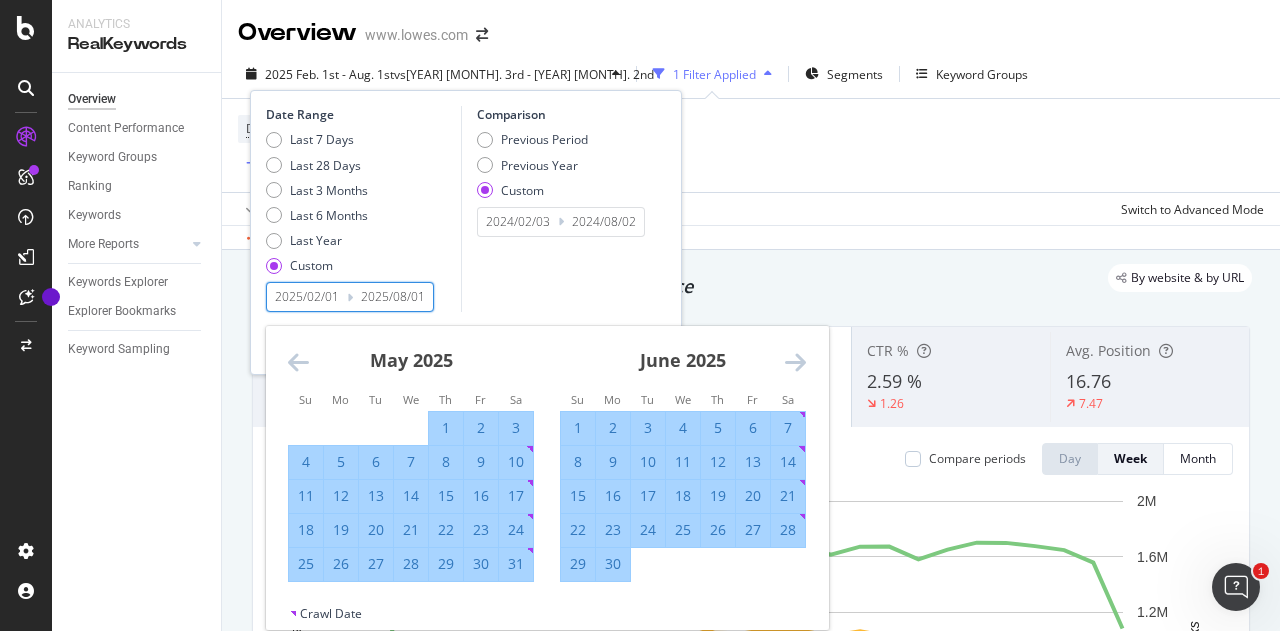 click at bounding box center (795, 362) 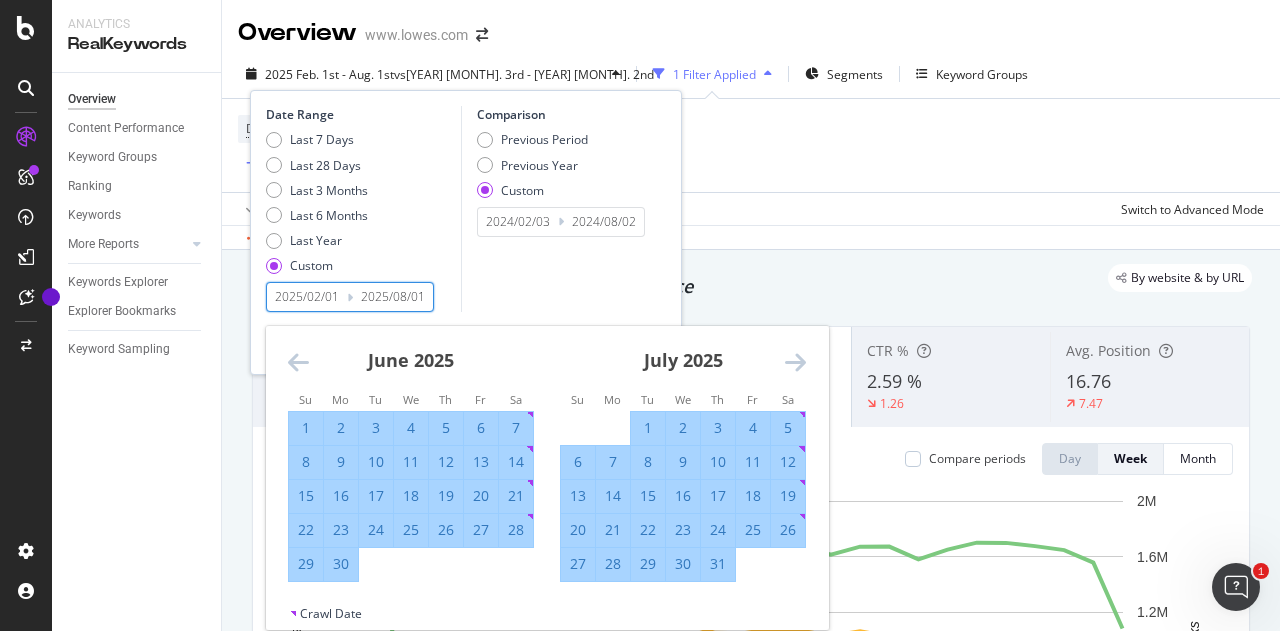 click at bounding box center [795, 362] 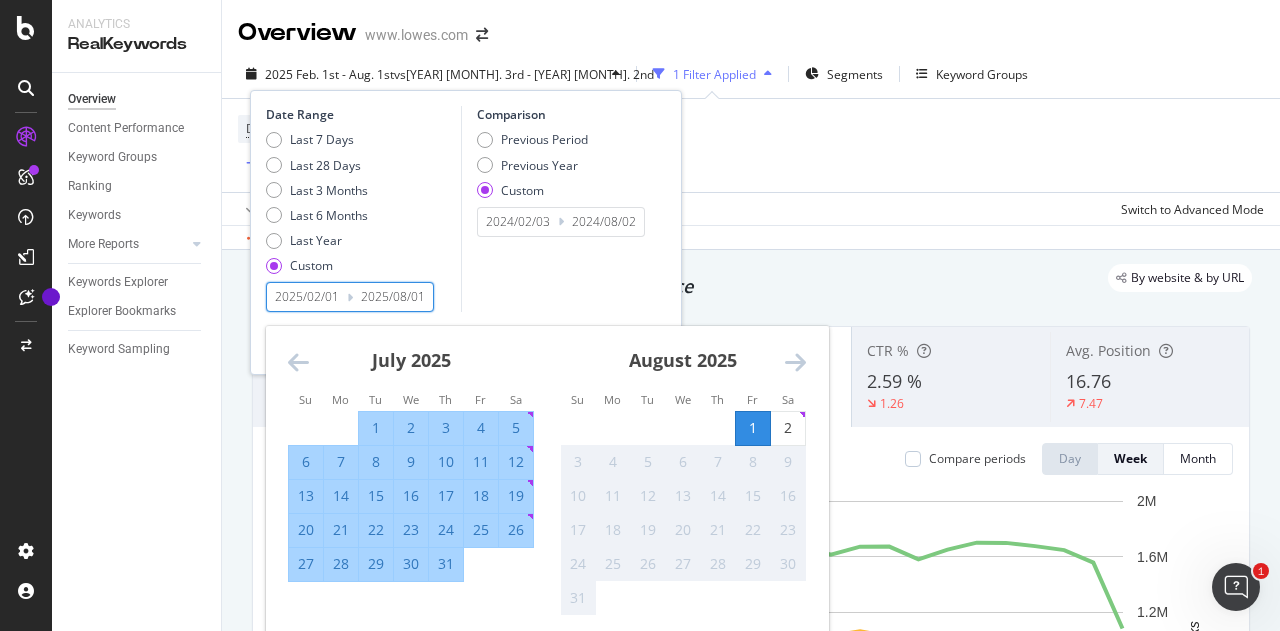 click on "5" at bounding box center (516, 428) 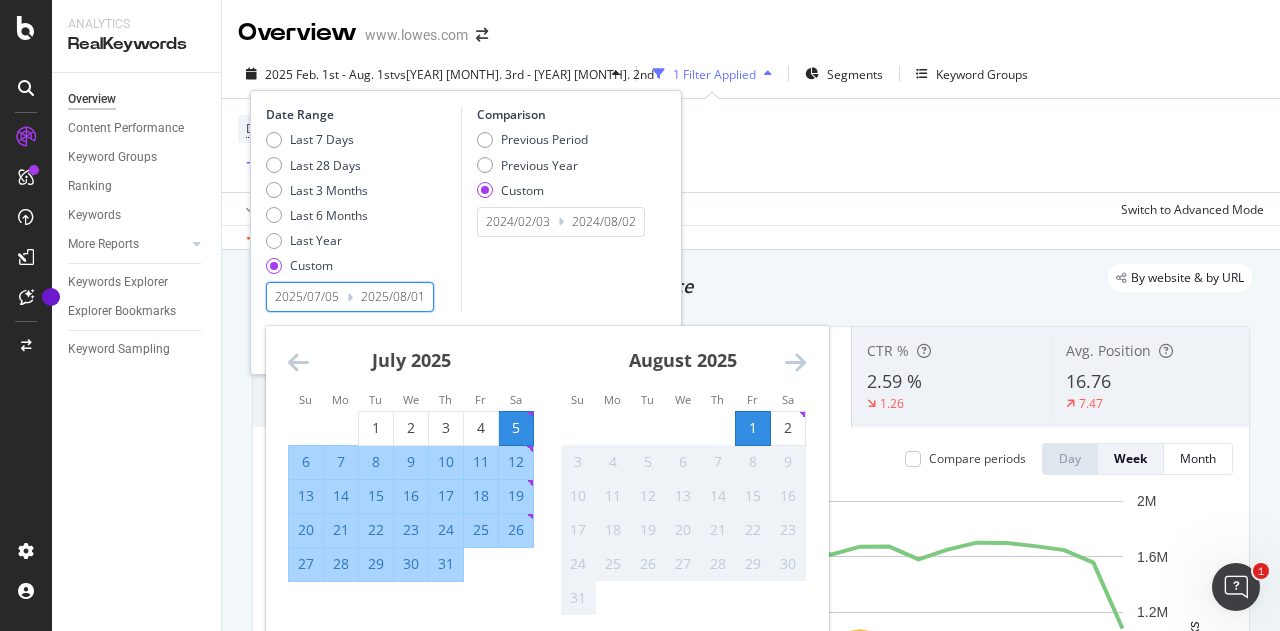 click on "Comparison Previous Period Previous Year Custom [YEAR]/02/03 Navigate forward to interact with the calendar and select a date. Press the question mark key to get the keyboard shortcuts for changing dates. [YEAR]/08/02 Navigate backward to interact with the calendar and select a date. Press the question mark key to get the keyboard shortcuts for changing dates." at bounding box center (556, 209) 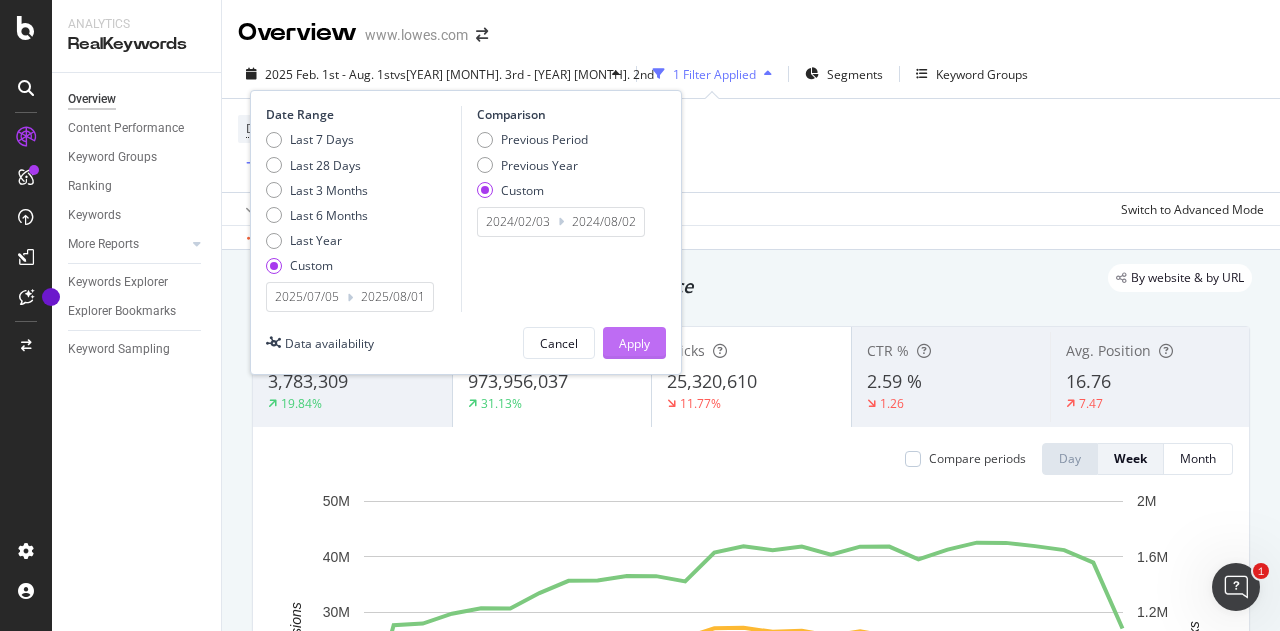 click on "Apply" at bounding box center [634, 343] 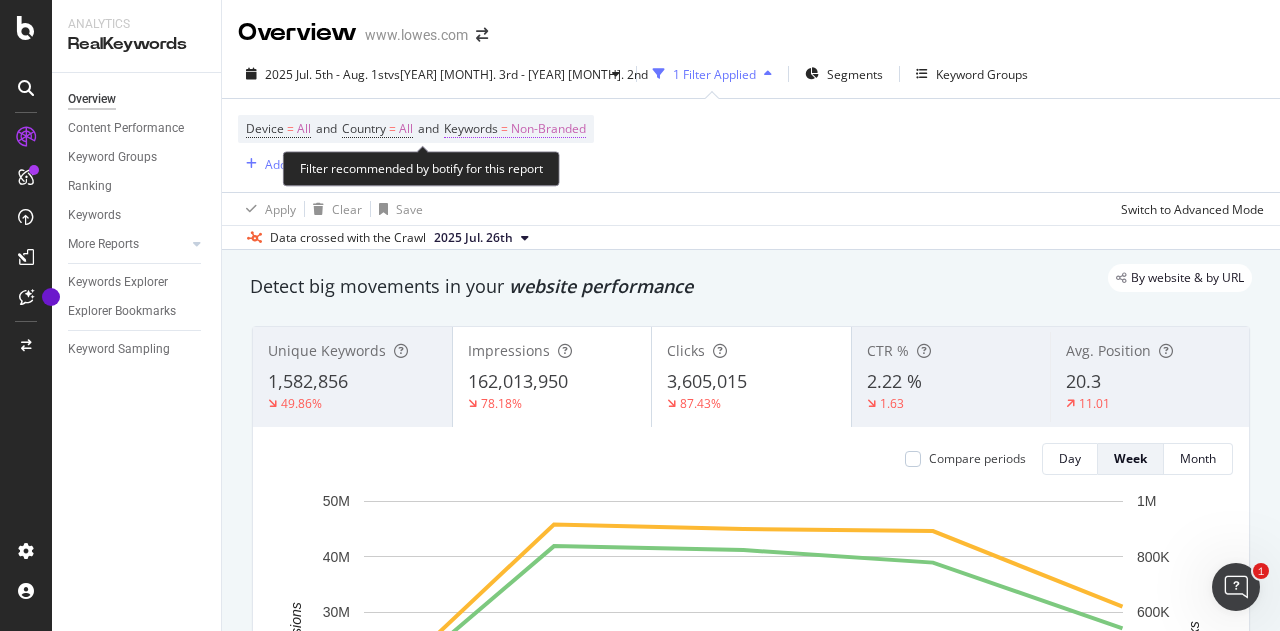 click on "Non-Branded" at bounding box center [548, 129] 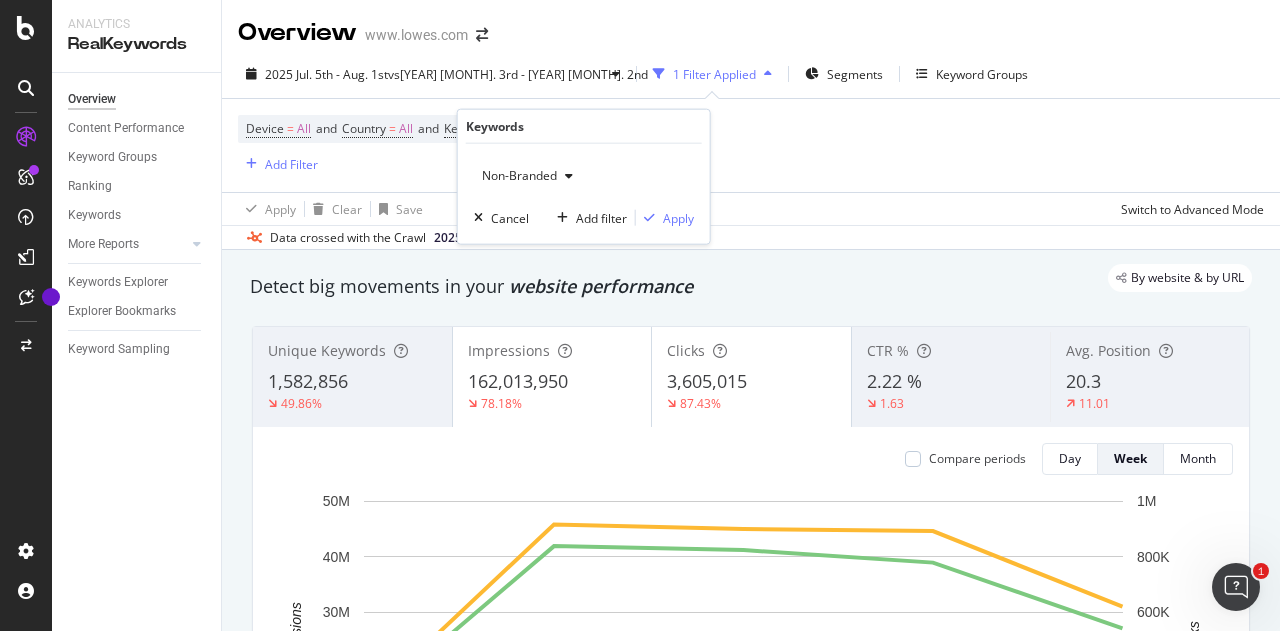 click on "Non-Branded" at bounding box center (515, 175) 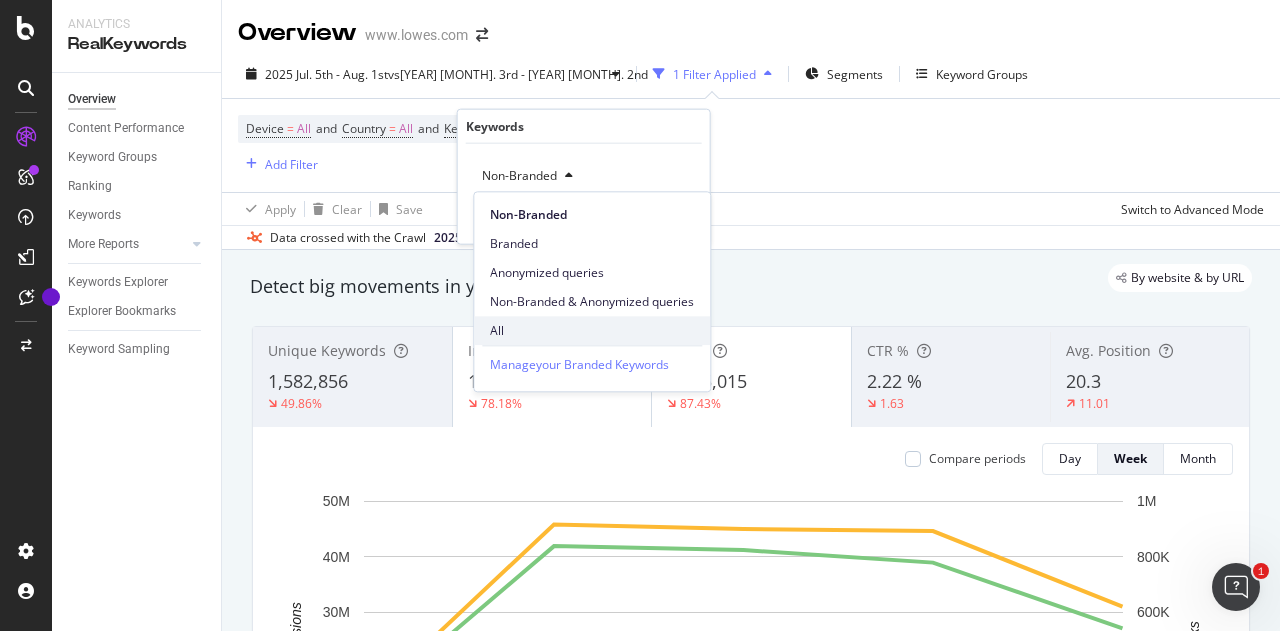 click on "All" at bounding box center (592, 331) 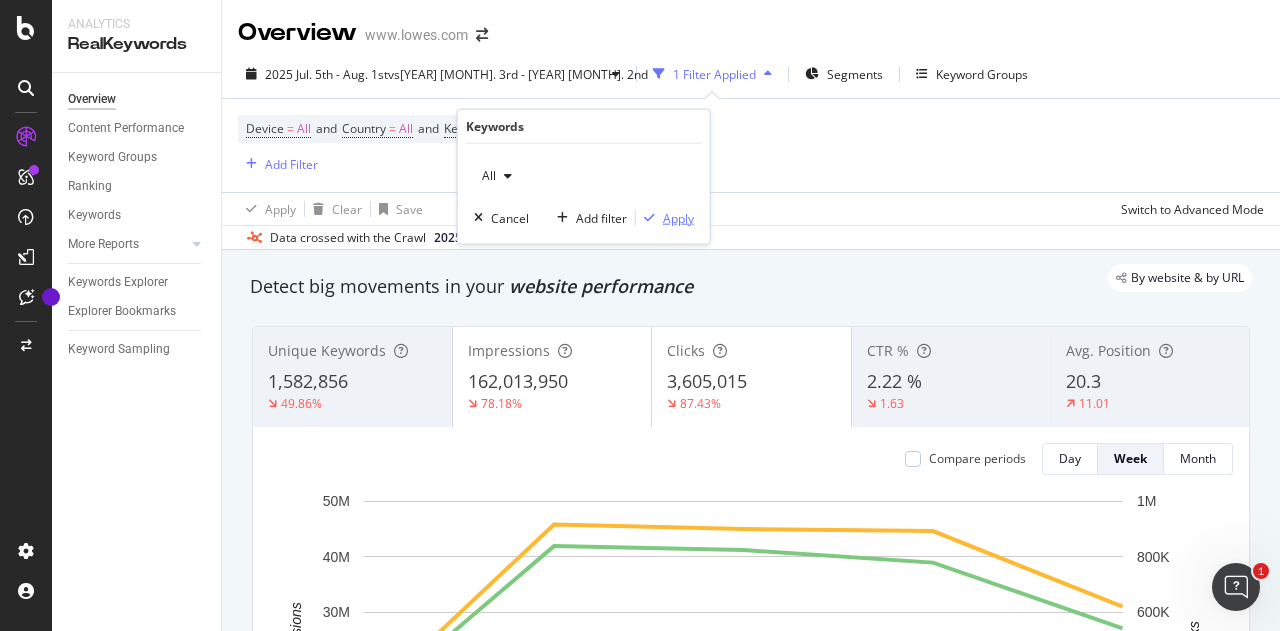 click on "Apply" at bounding box center (678, 217) 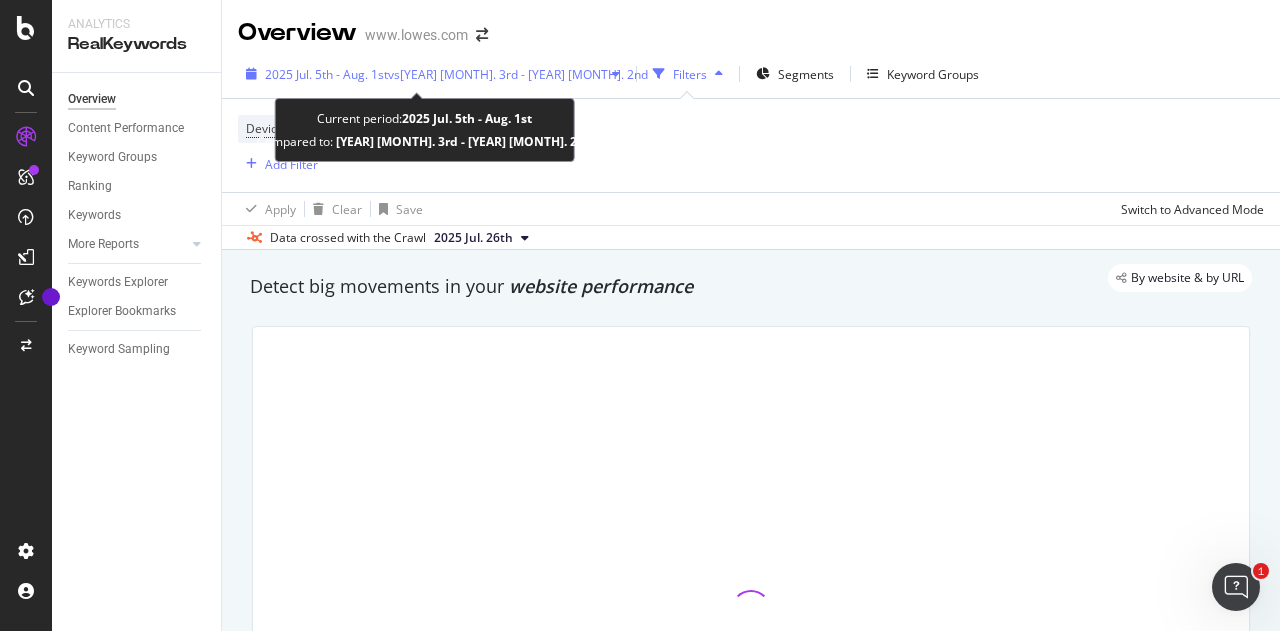 click on "vs  [YEAR] [MONTH]. 3rd - [YEAR] [MONTH]. 2nd" at bounding box center (518, 74) 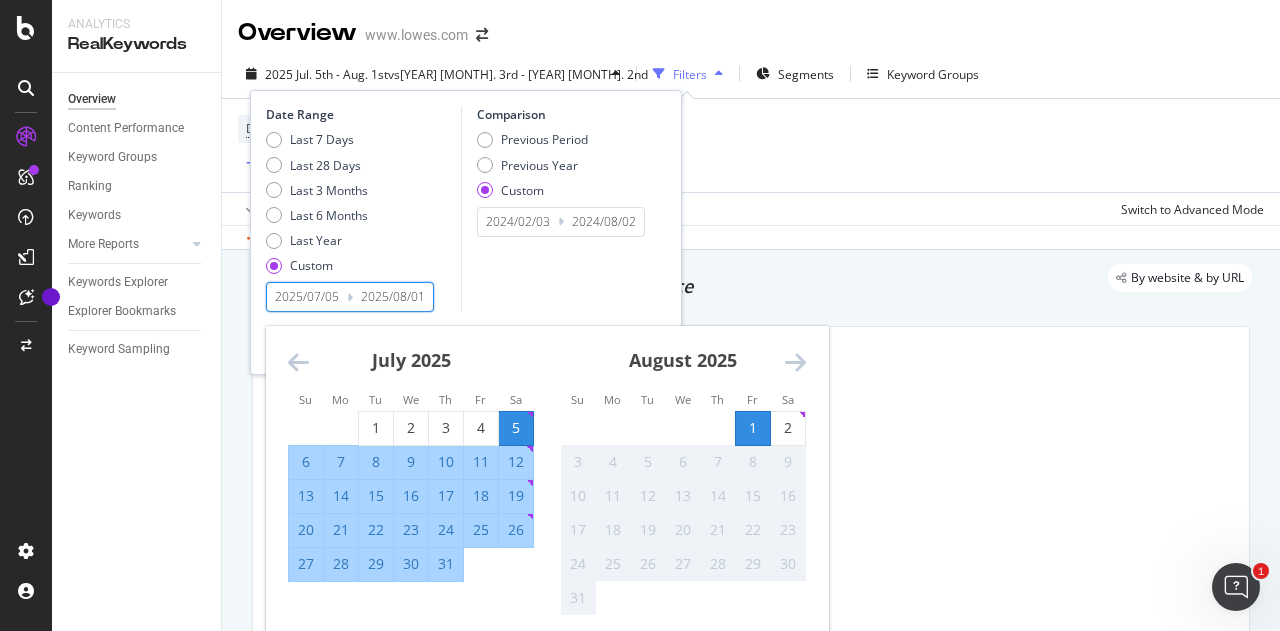 click on "2025/07/05" at bounding box center [307, 297] 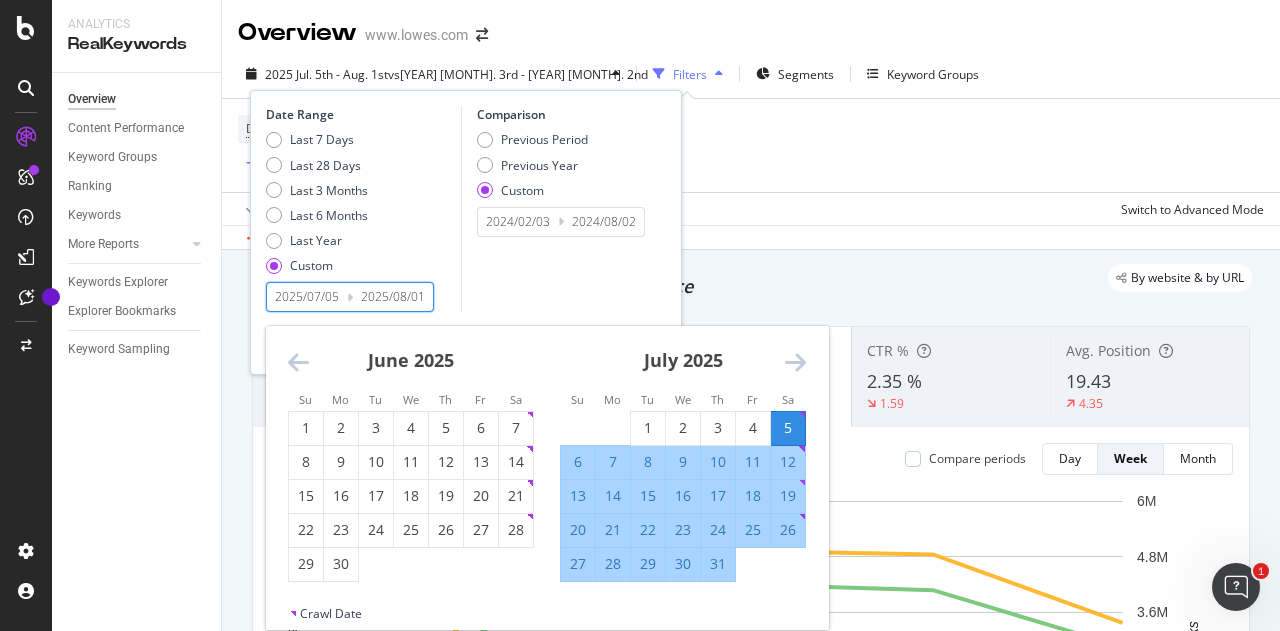 click at bounding box center (298, 362) 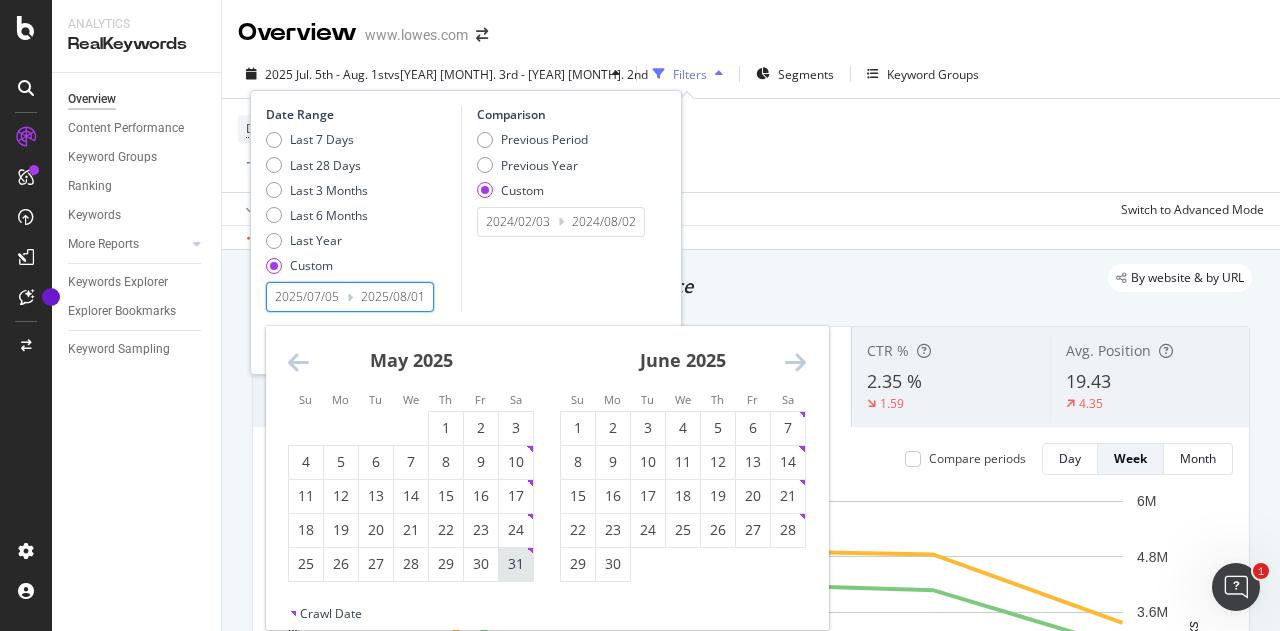 click on "31" at bounding box center (516, 564) 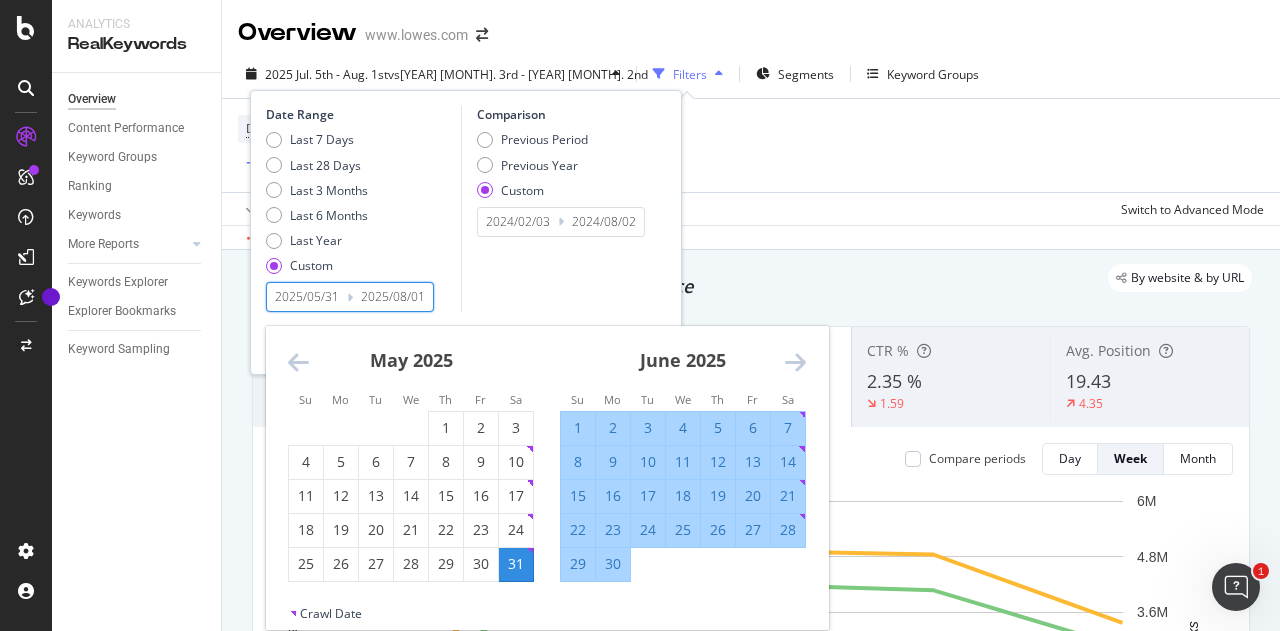 click at bounding box center [795, 362] 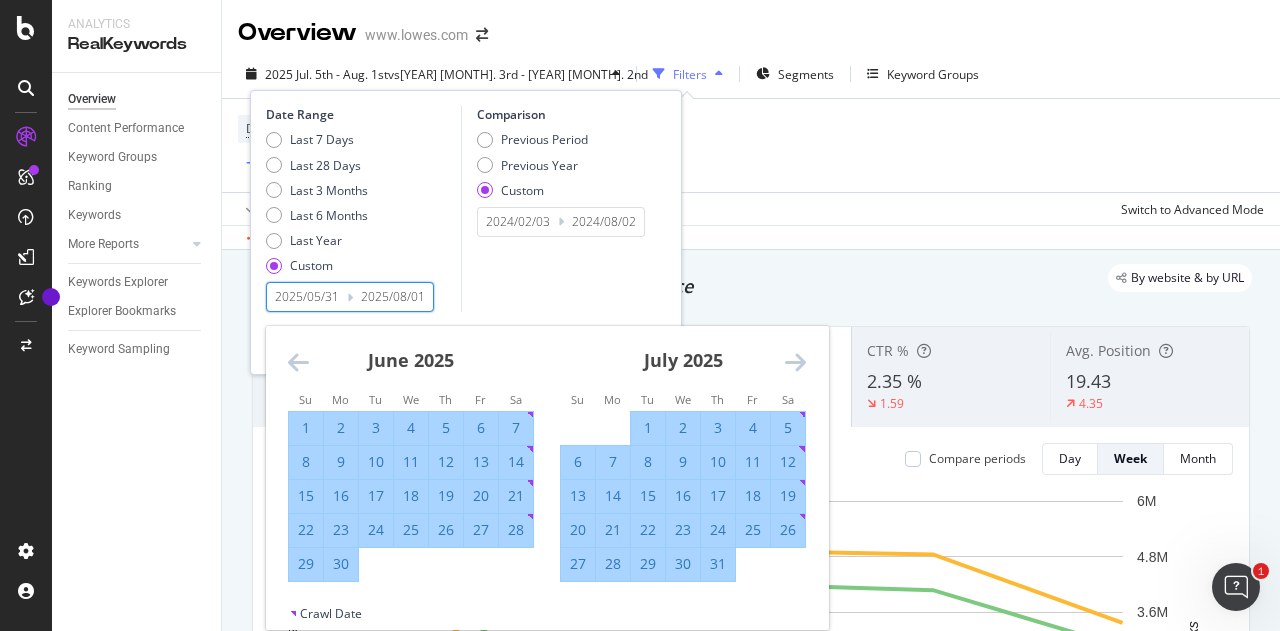 click on "4" at bounding box center (753, 428) 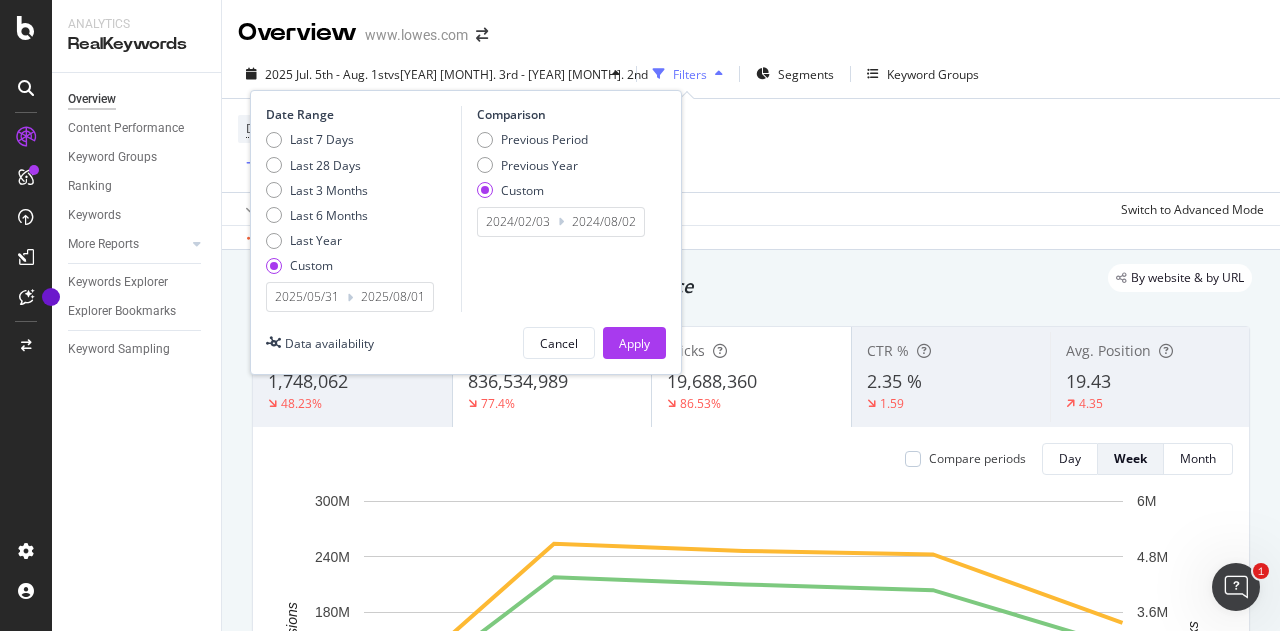 type on "2025/07/04" 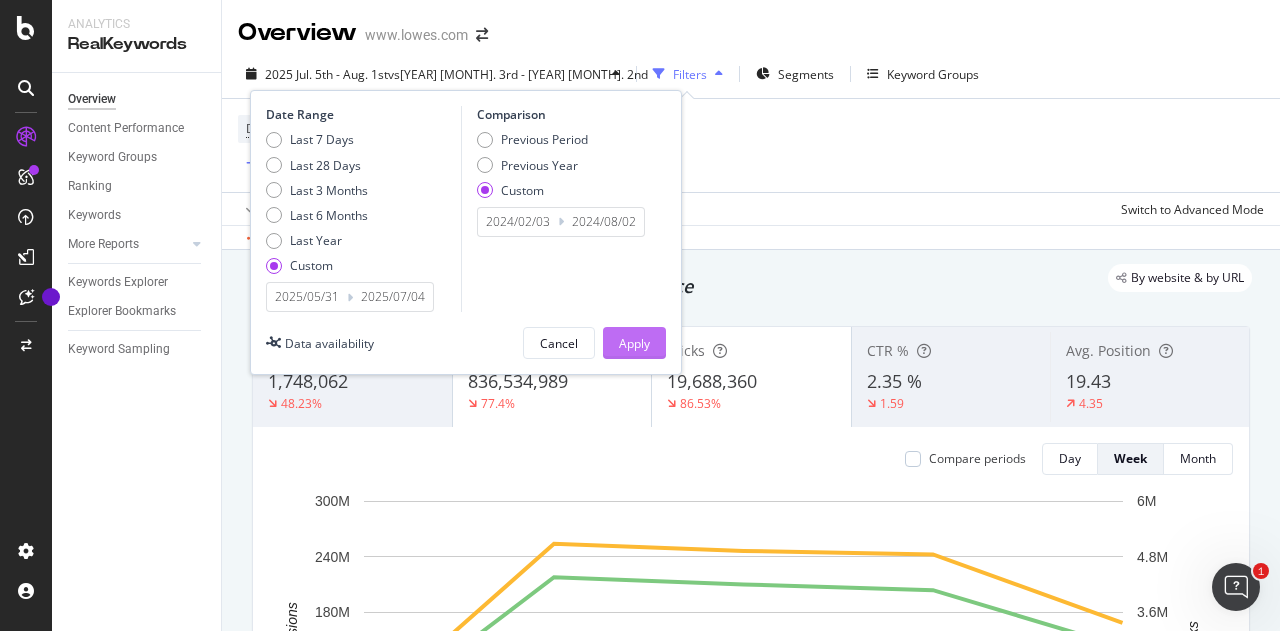 click on "Apply" at bounding box center (634, 343) 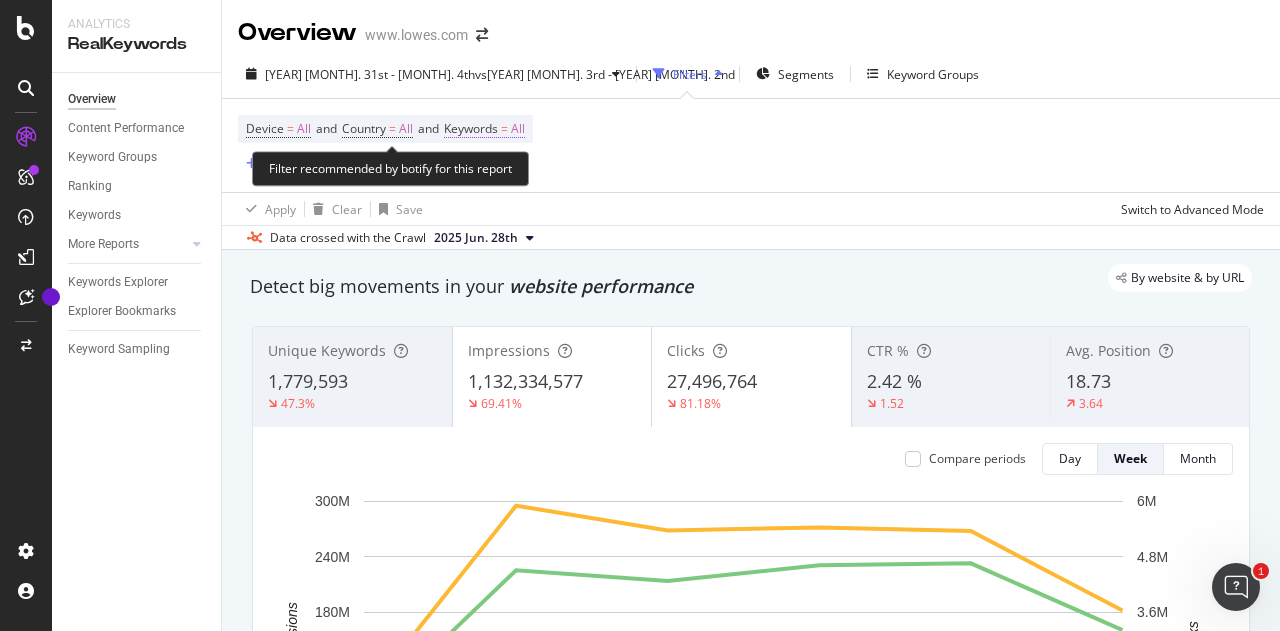 click on "All" at bounding box center (518, 129) 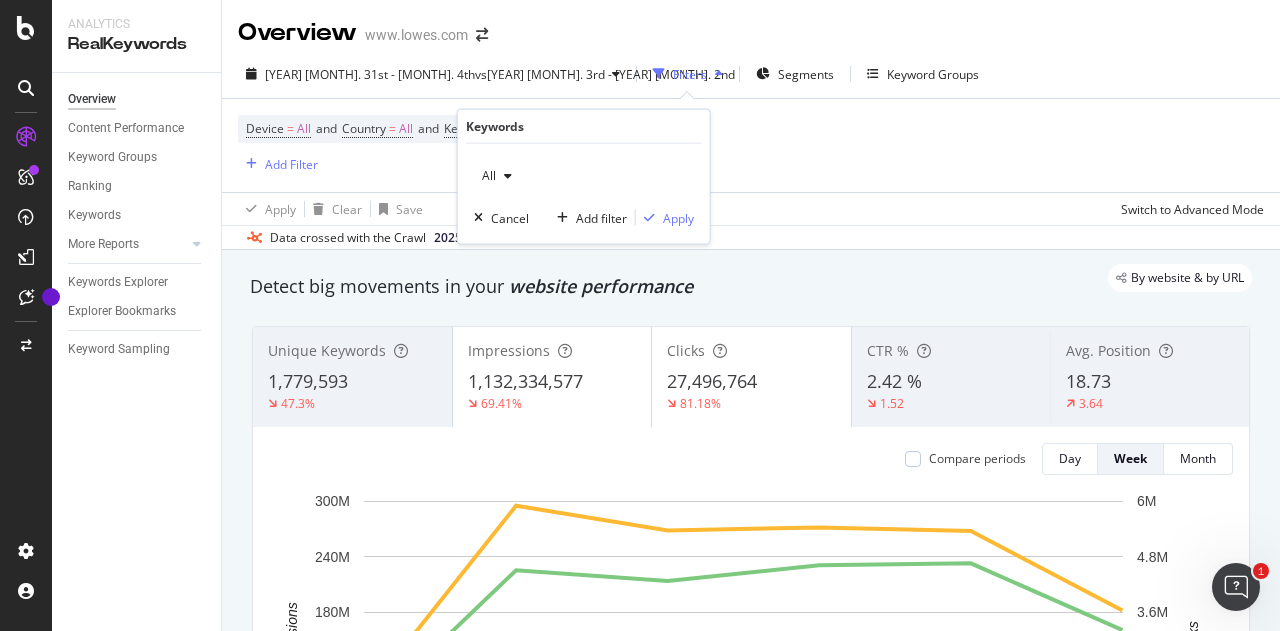 click on "All" at bounding box center (485, 175) 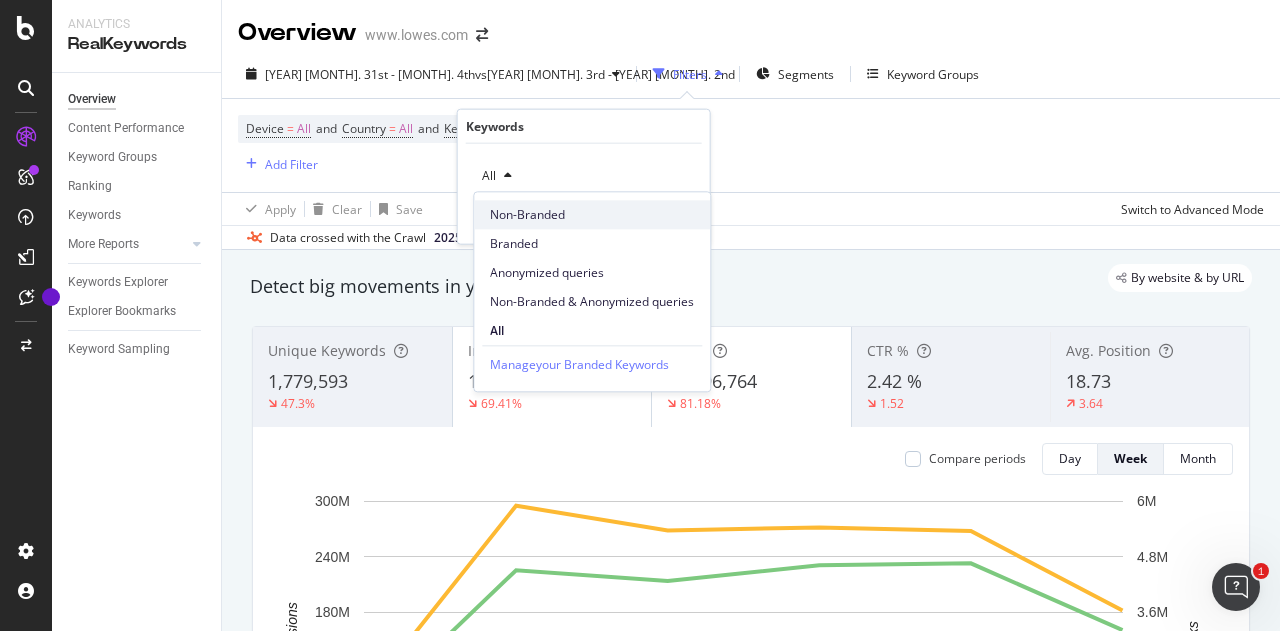 click on "Non-Branded" at bounding box center [592, 215] 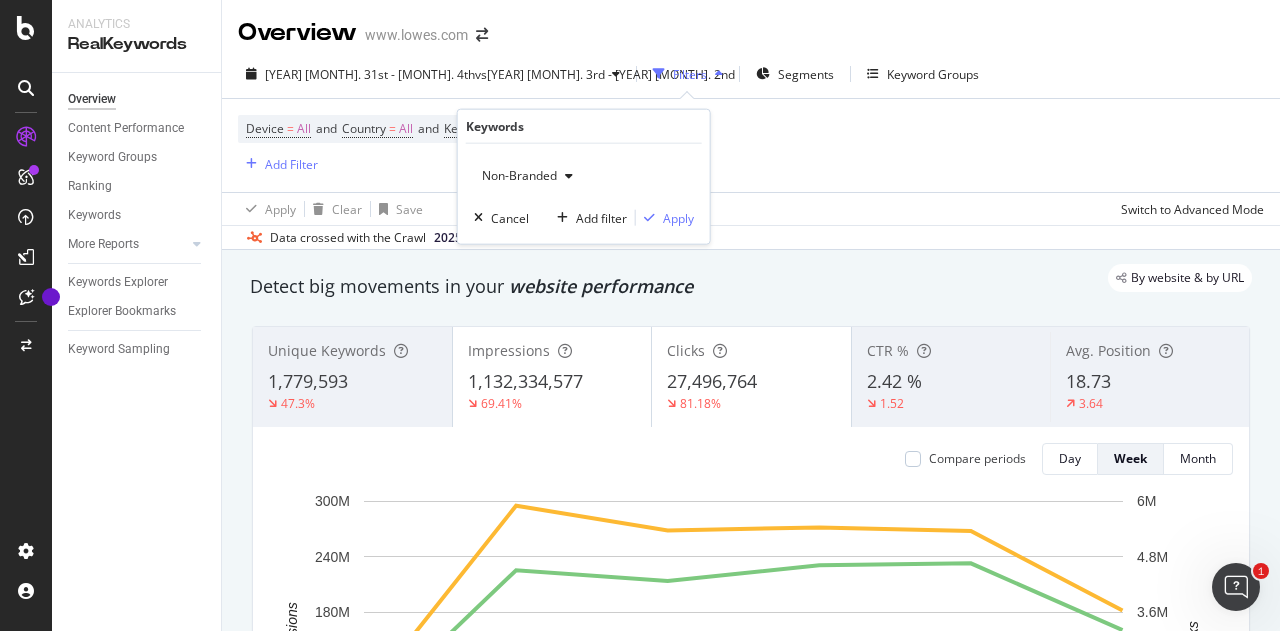 click on "Non-Branded" at bounding box center [527, 176] 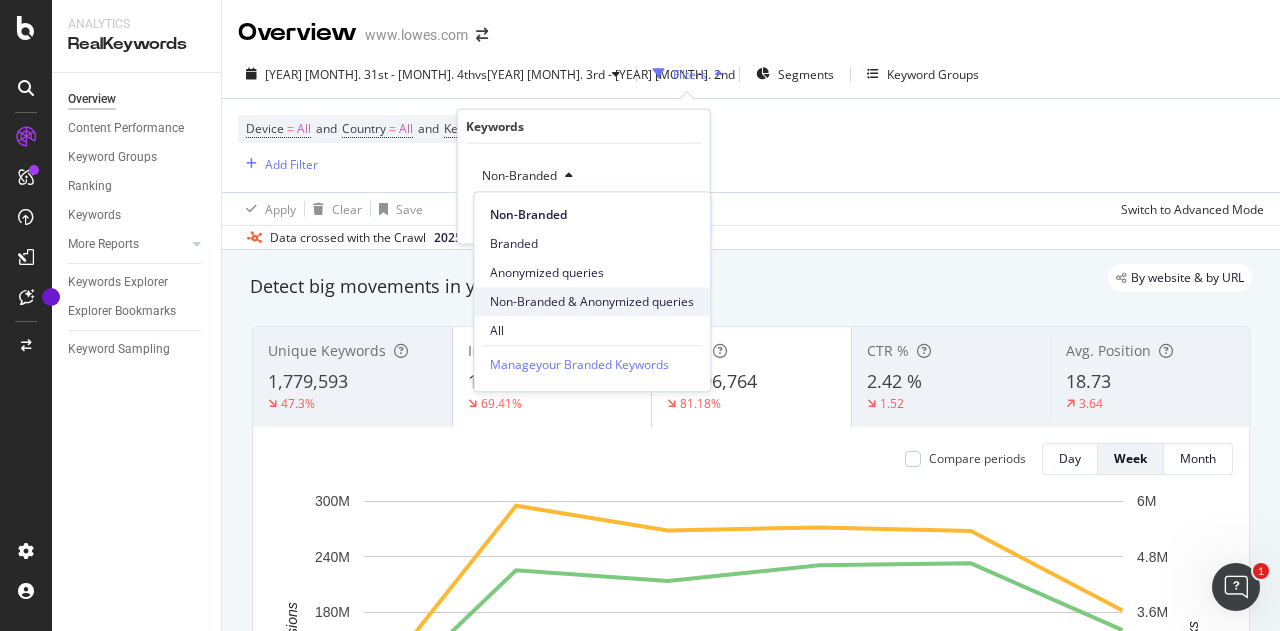 click on "Non-Branded & Anonymized queries" at bounding box center (592, 301) 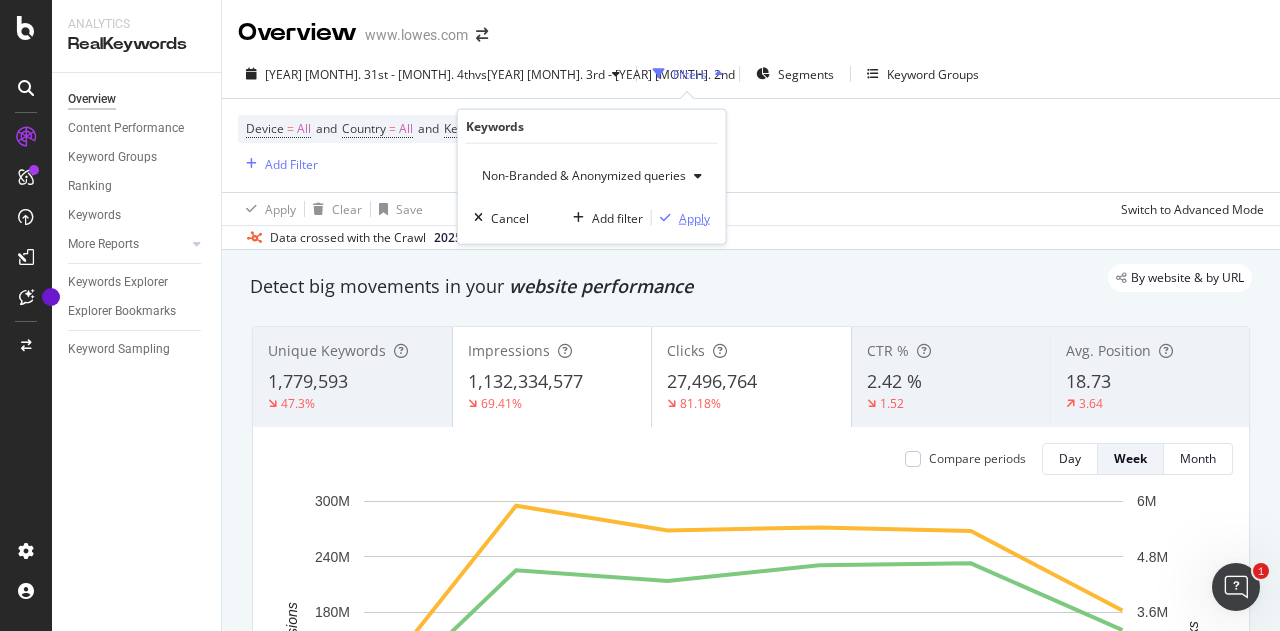 click on "Apply" at bounding box center [694, 217] 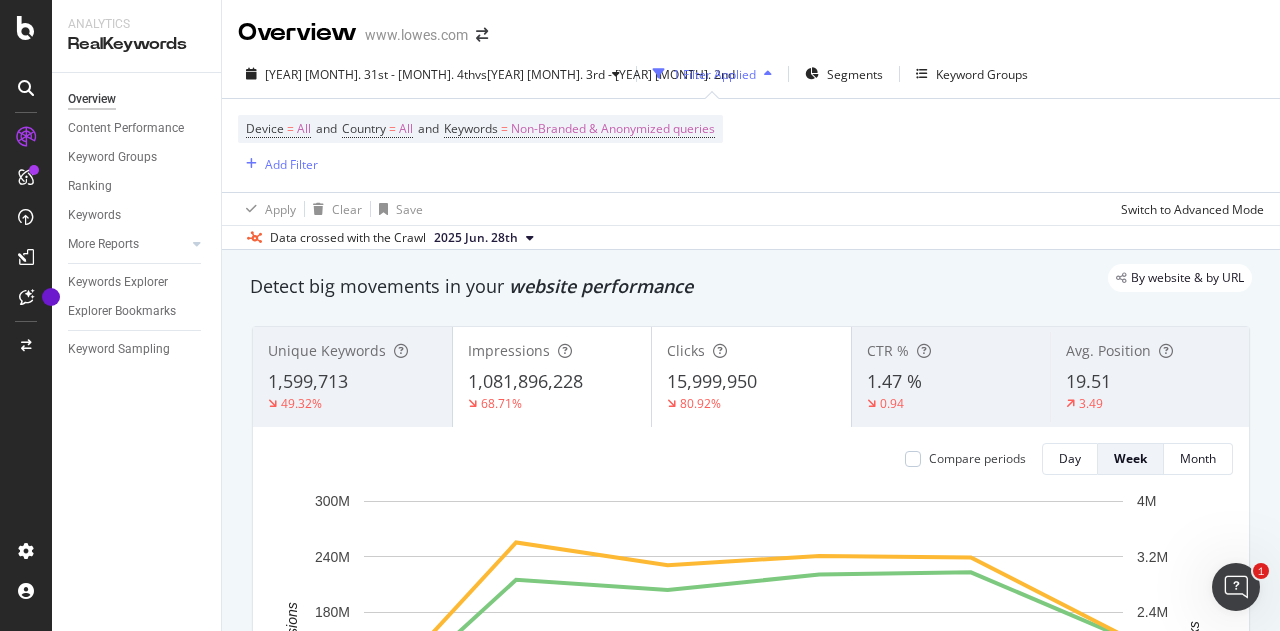 click on "Device   =     All  and  Country   =     All  and  Keywords   =     Non-Branded & Anonymized queries Add Filter" at bounding box center [751, 145] 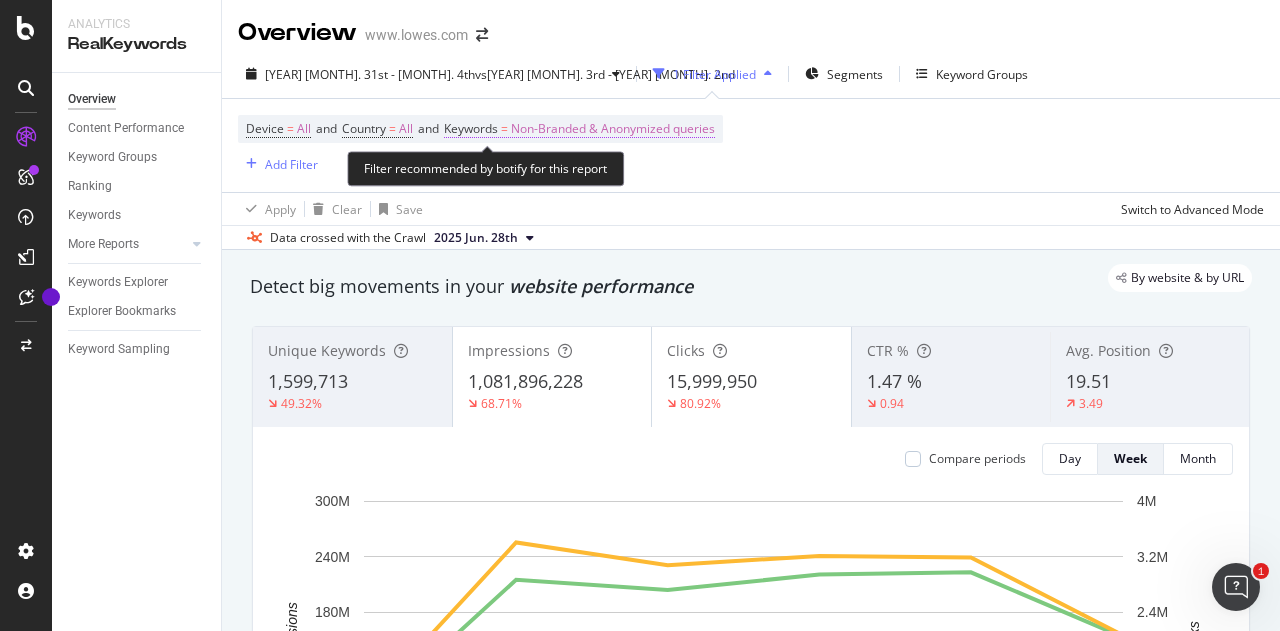 click on "Non-Branded & Anonymized queries" at bounding box center [613, 129] 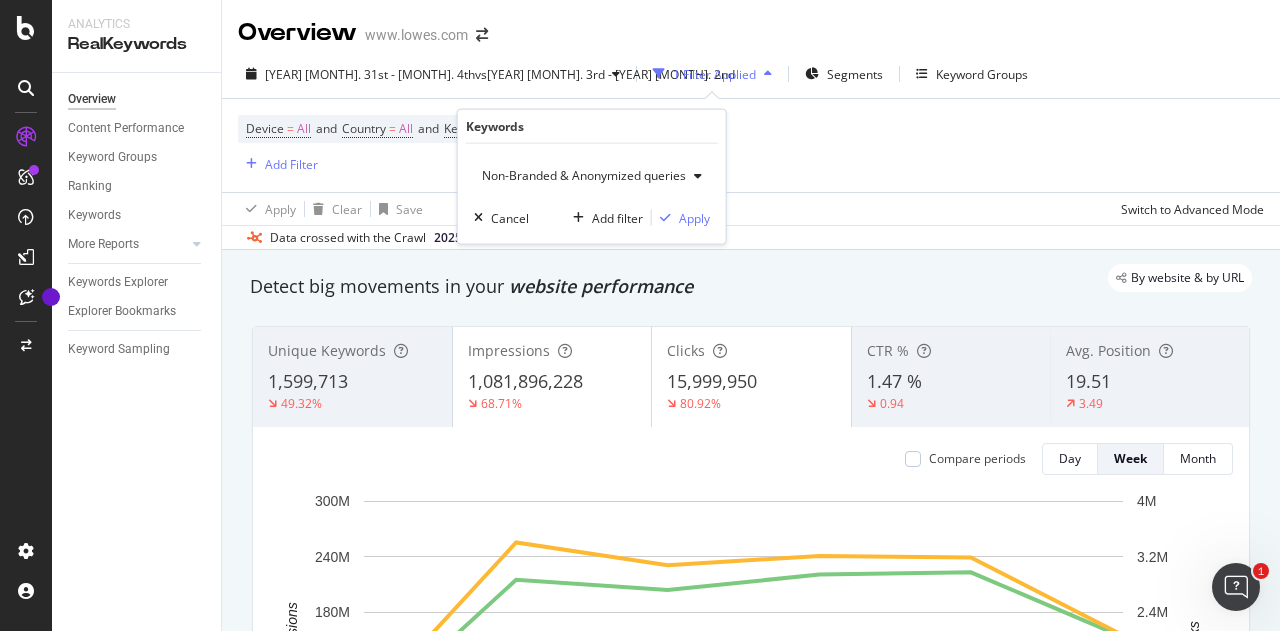 click on "Non-Branded & Anonymized queries" at bounding box center [580, 175] 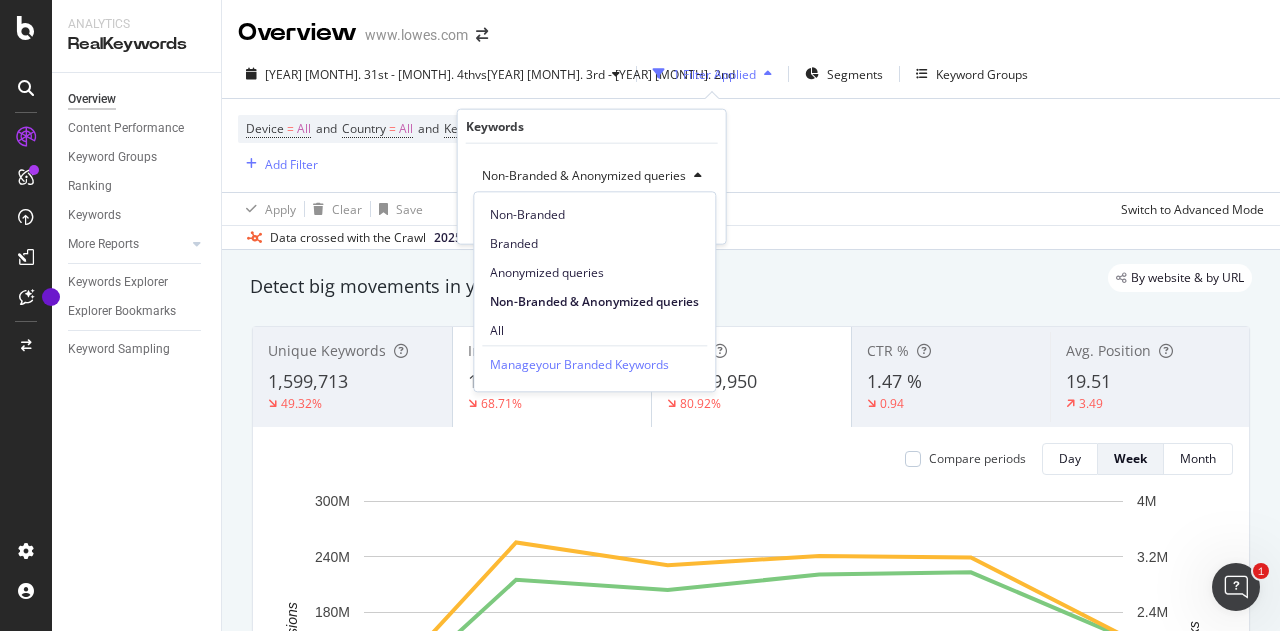 click on "Non-Branded" at bounding box center (594, 215) 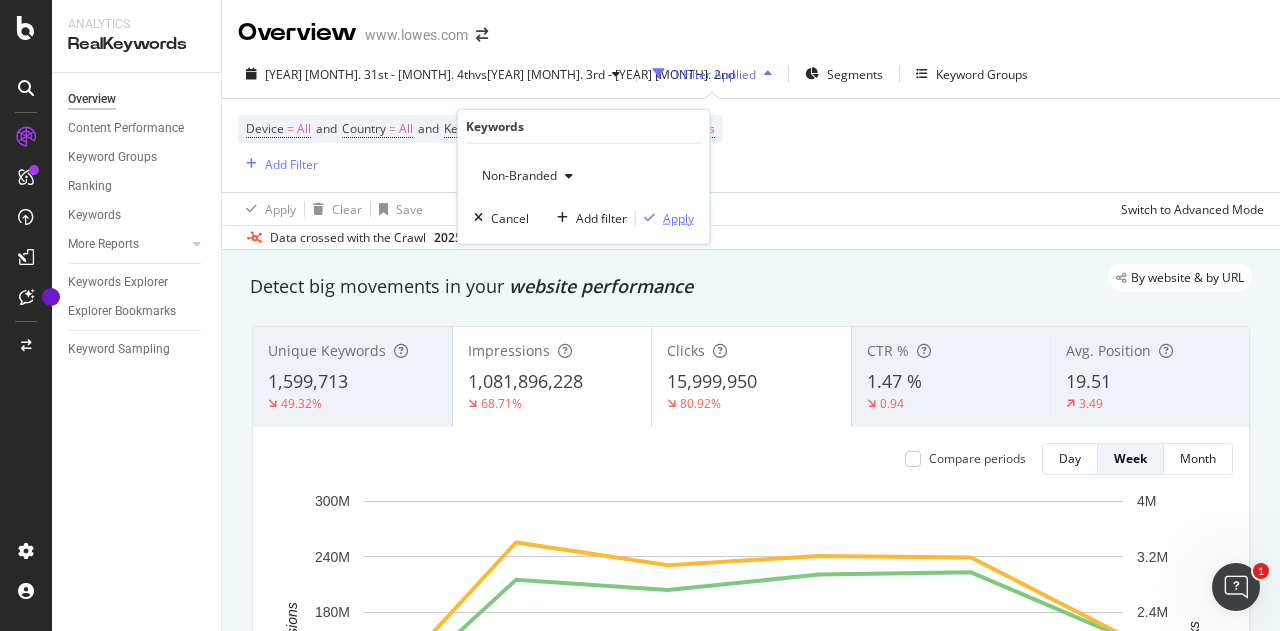click at bounding box center (649, 218) 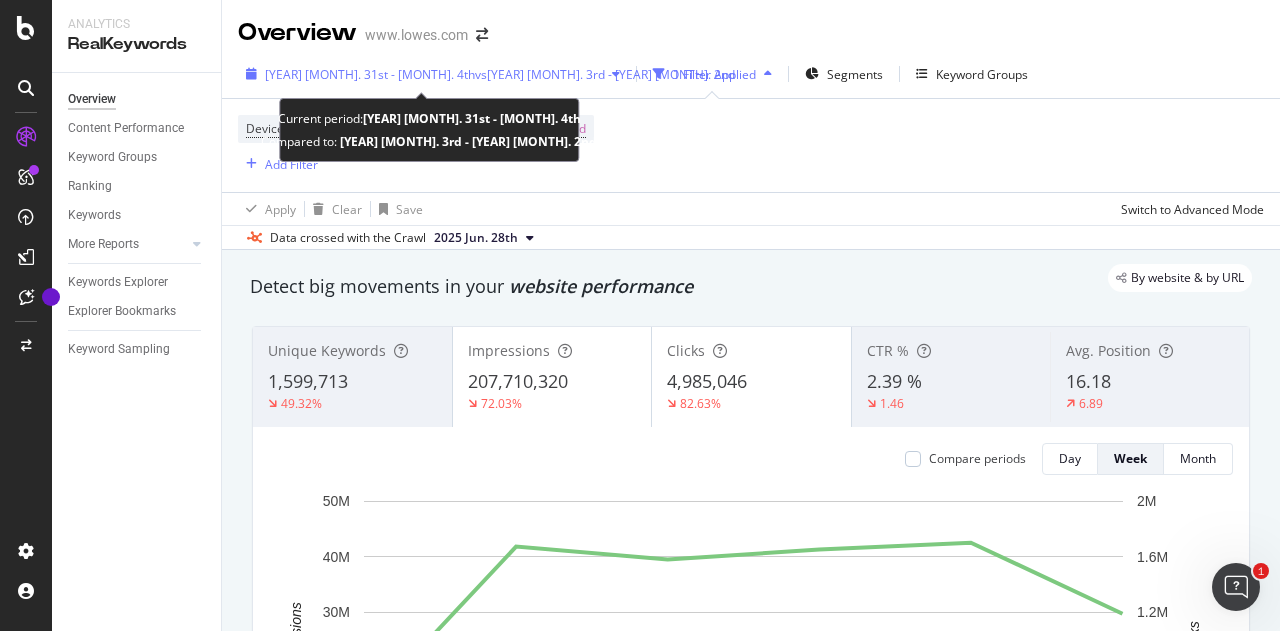 click on "[YEAR] [MONTH]. 31st - [MONTH]. 4th" at bounding box center (370, 74) 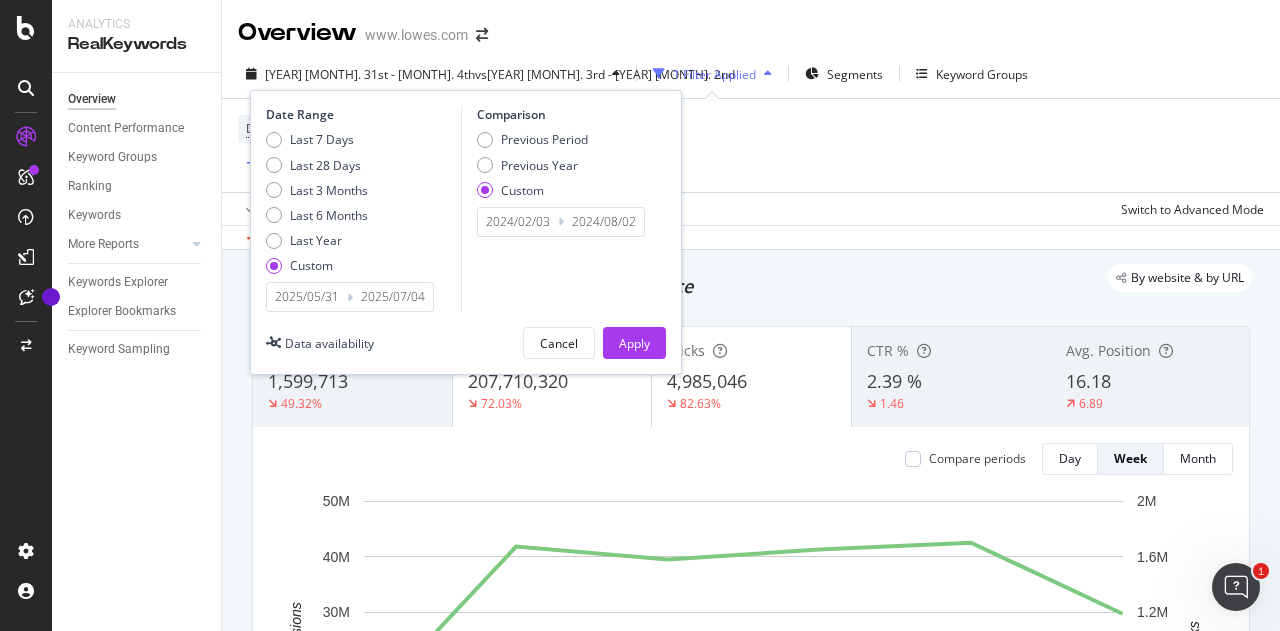 click on "2025/05/31" at bounding box center [307, 297] 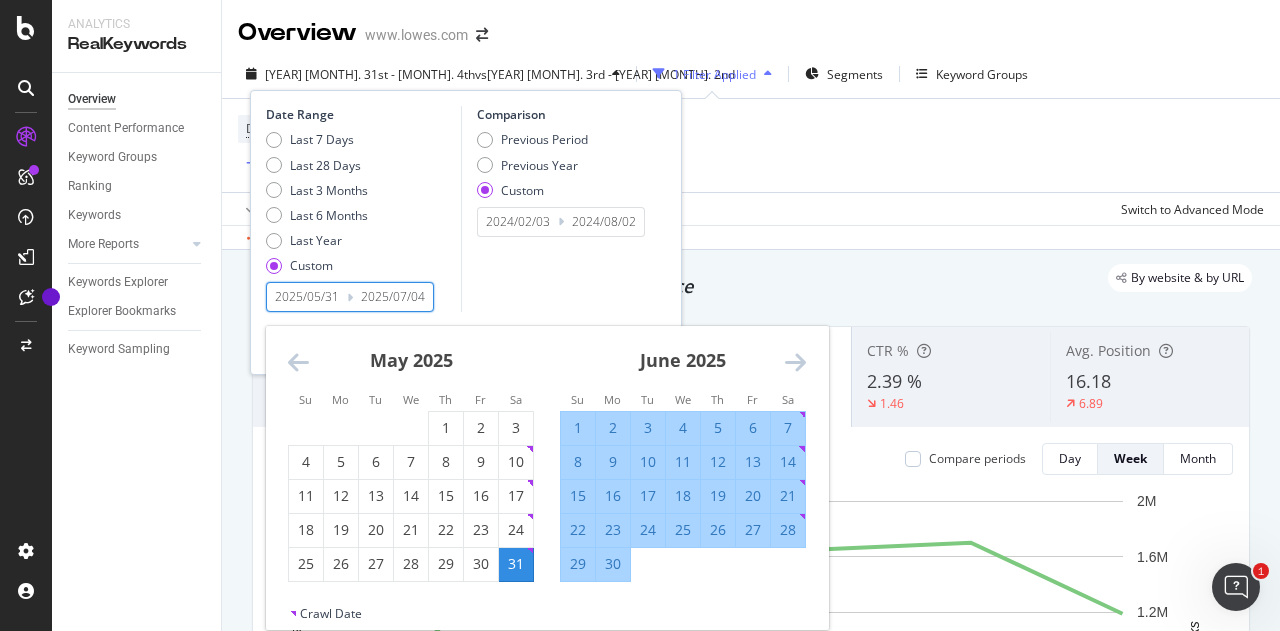 click at bounding box center (795, 362) 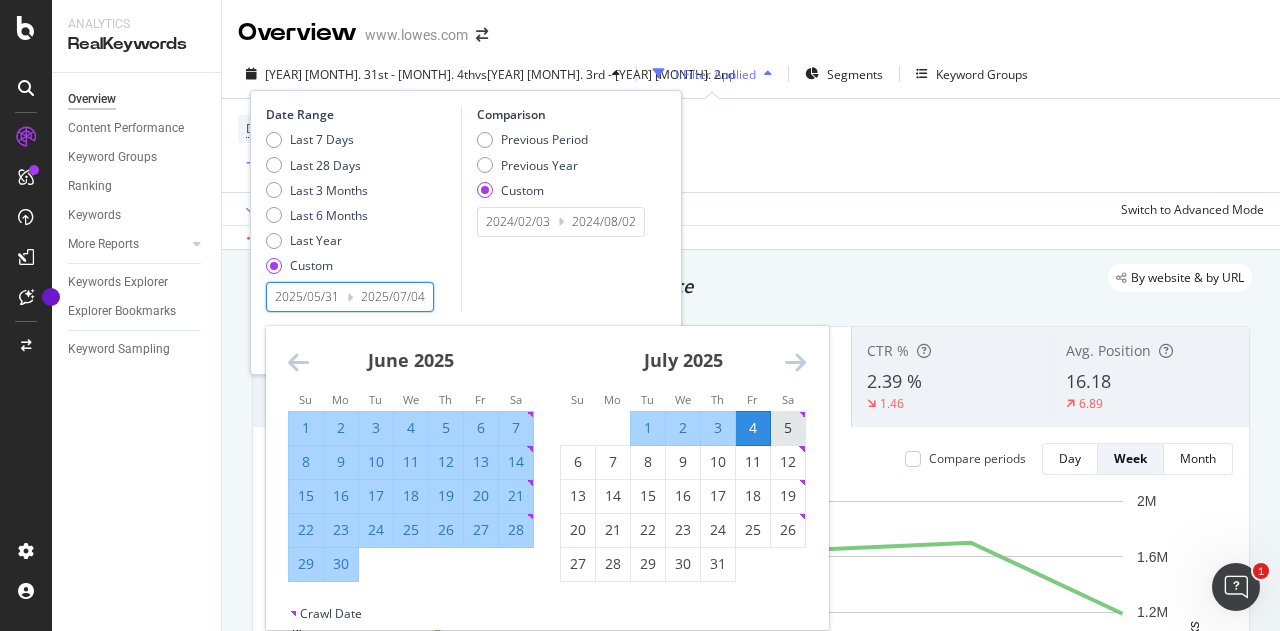 click on "5" at bounding box center [788, 428] 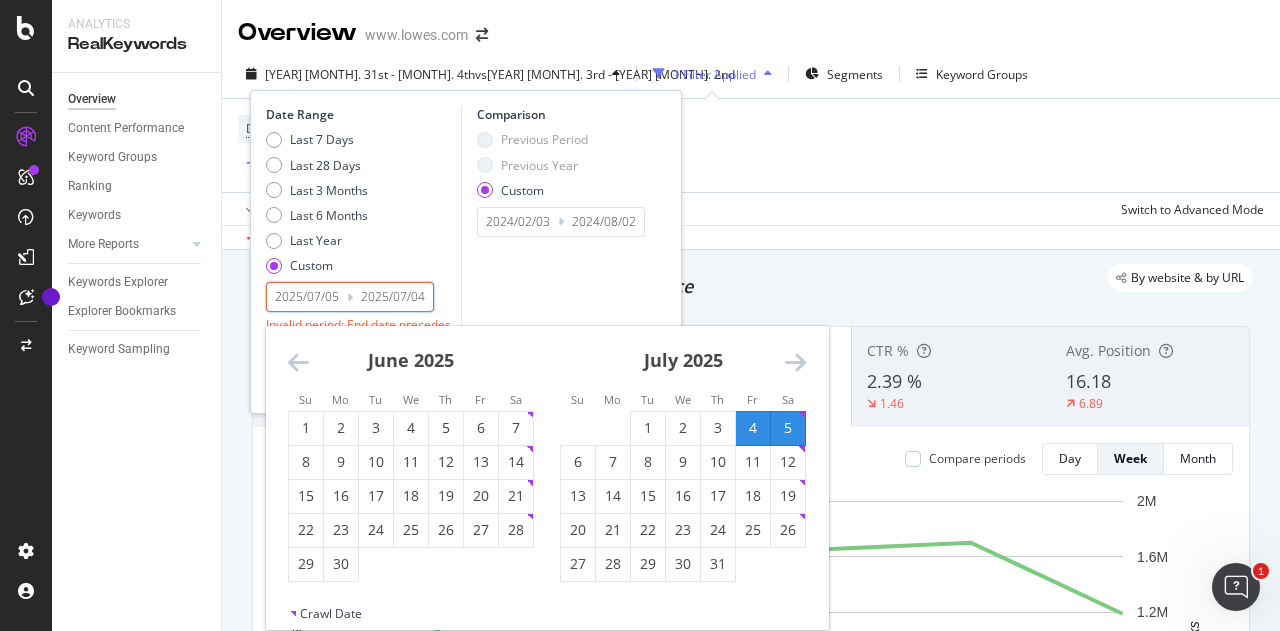 click at bounding box center [795, 362] 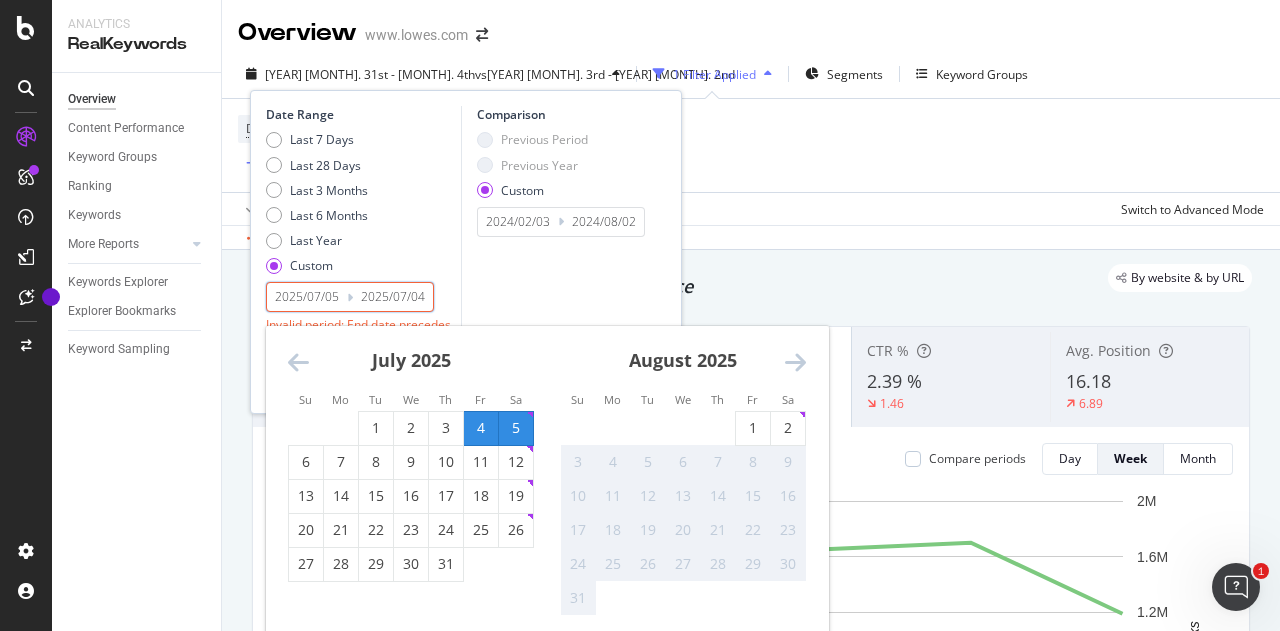 click on "1" at bounding box center [753, 428] 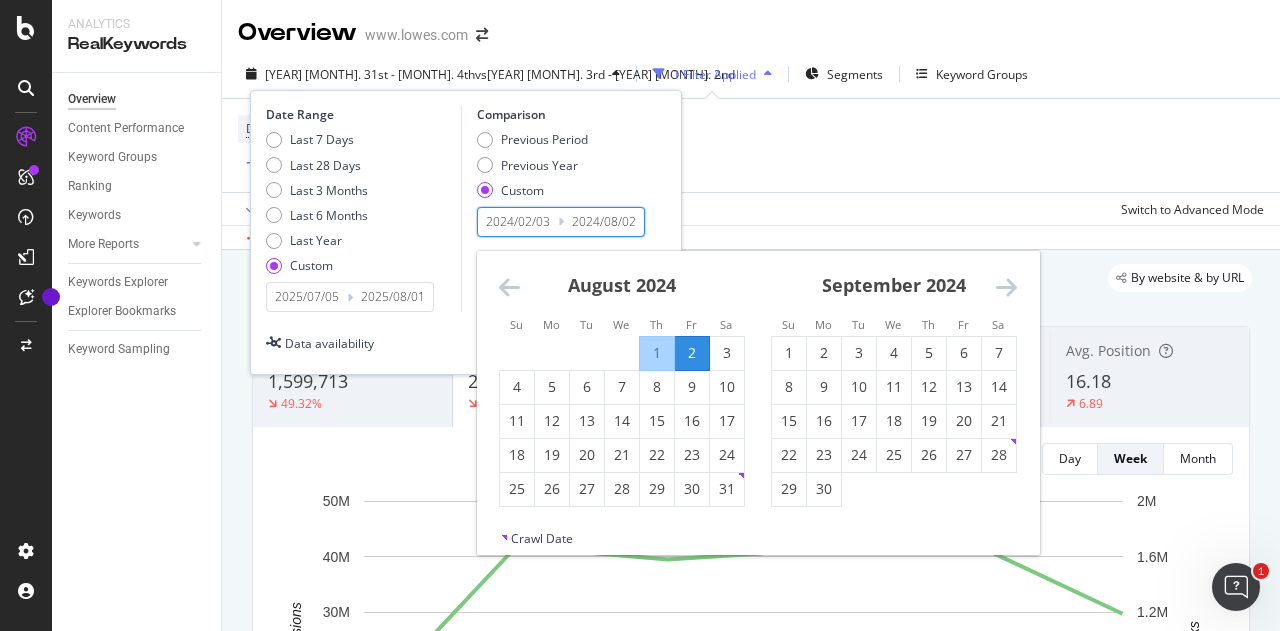 click on "2024/02/03" at bounding box center [518, 222] 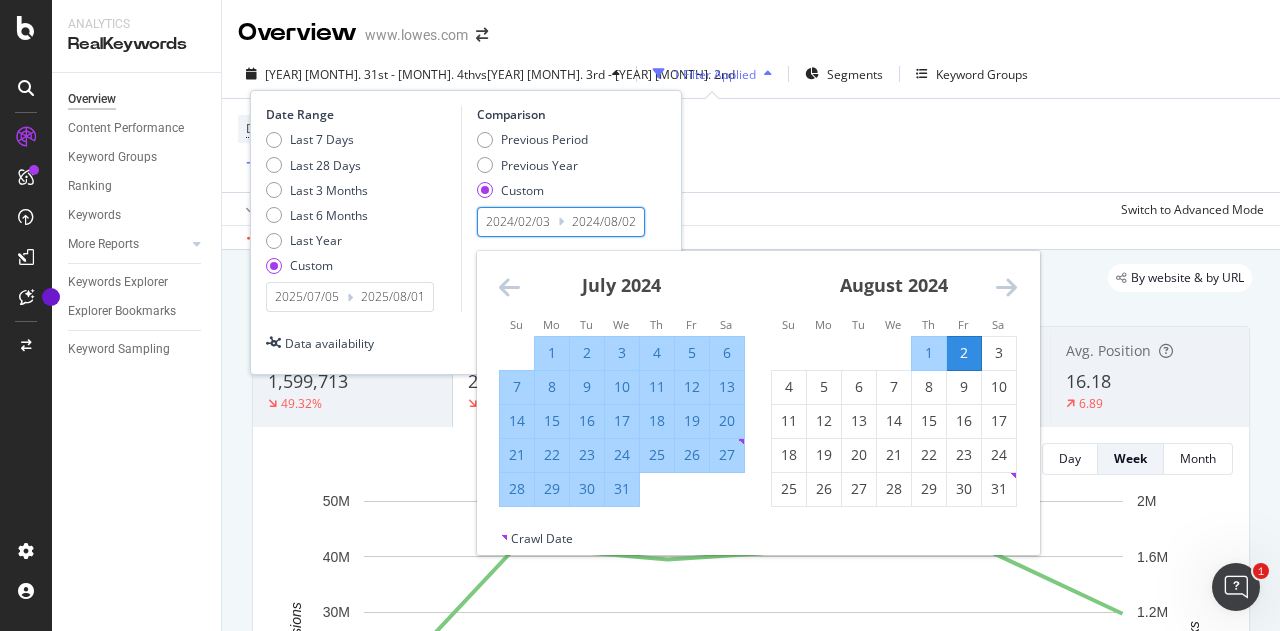 click on "6" at bounding box center (727, 353) 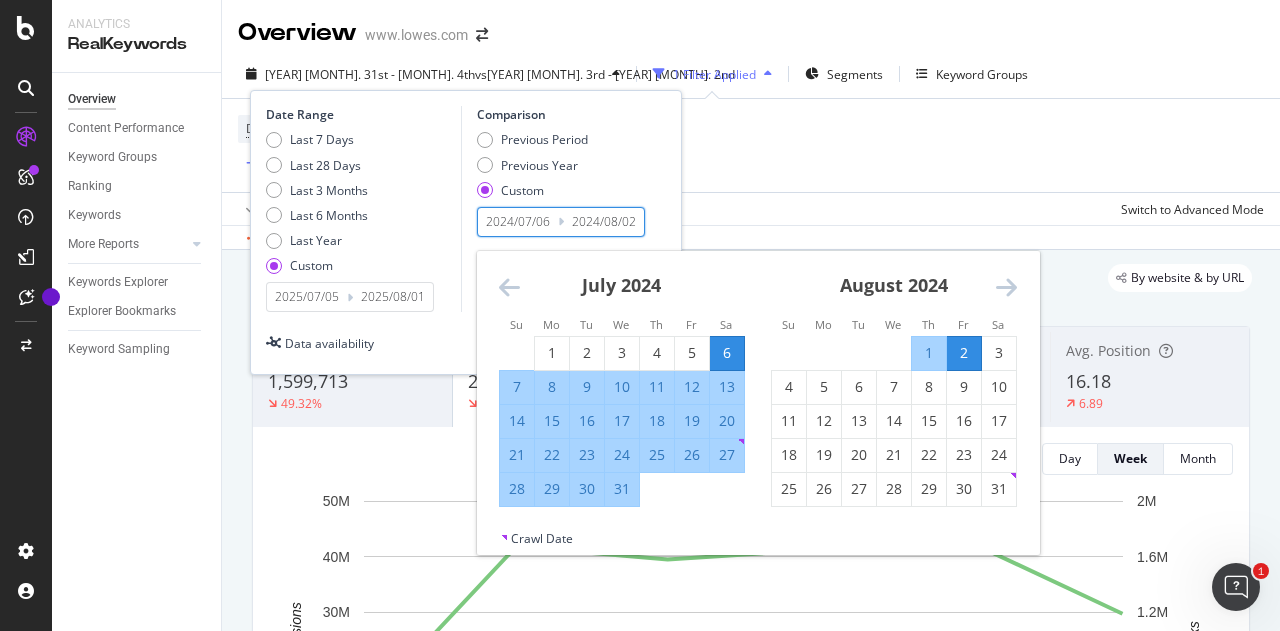 click on "2" at bounding box center (964, 353) 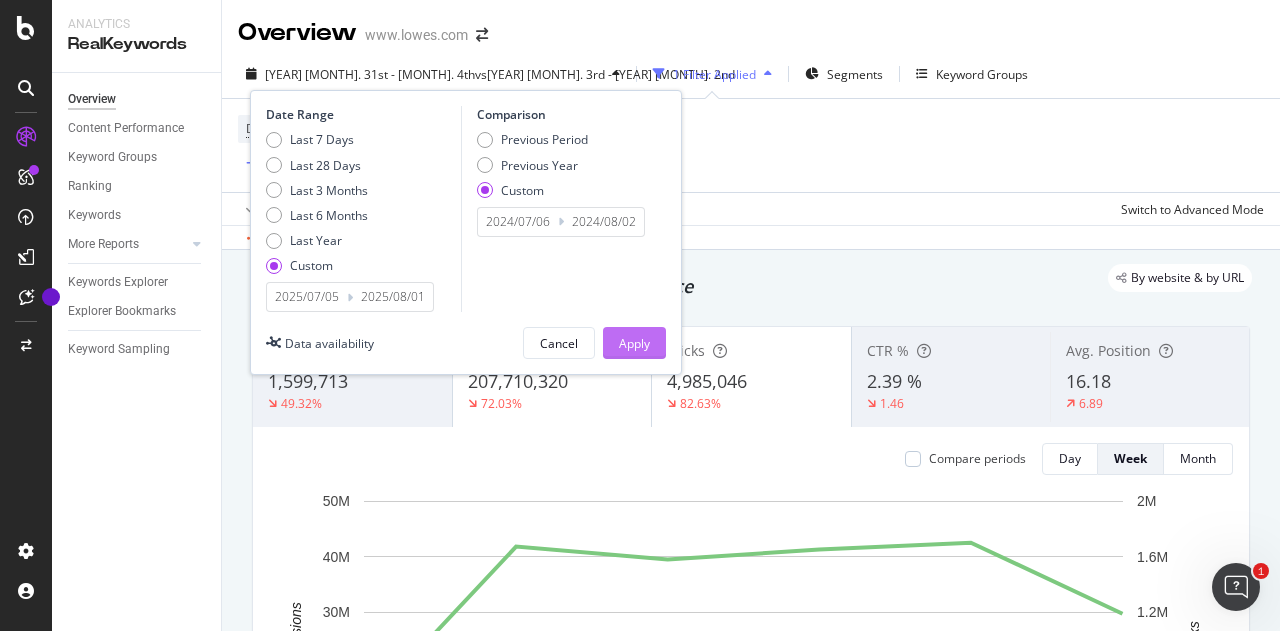 click on "Apply" at bounding box center [634, 343] 